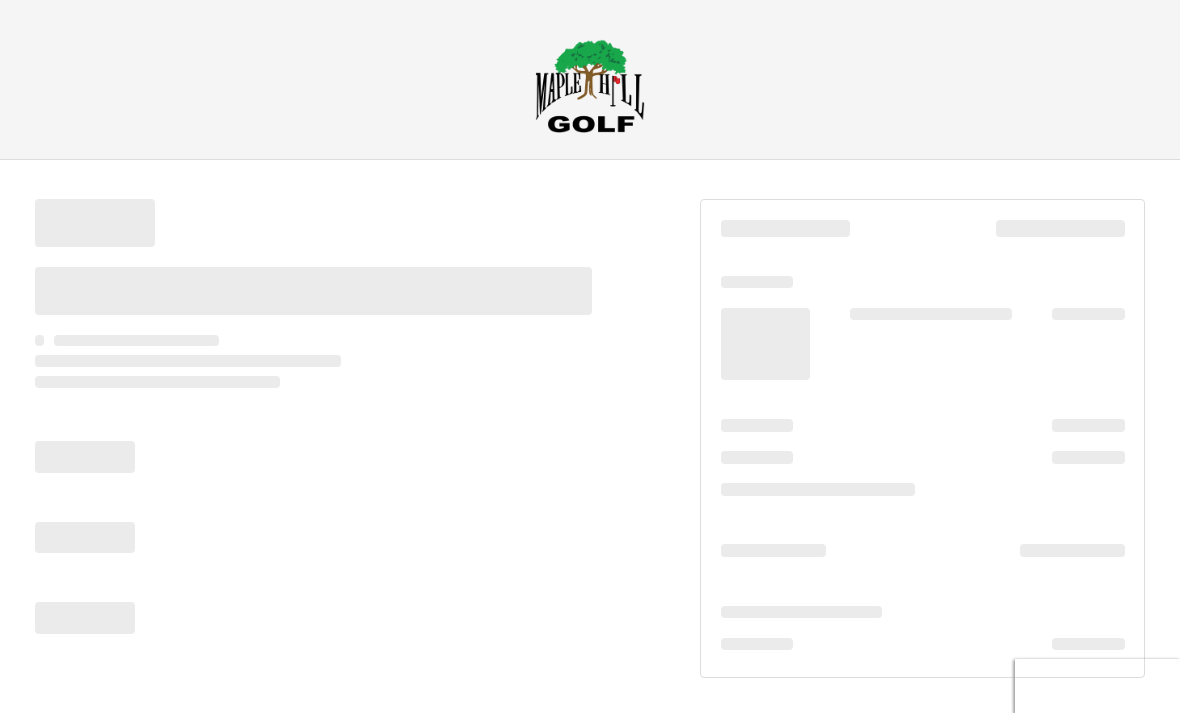 scroll, scrollTop: 0, scrollLeft: 0, axis: both 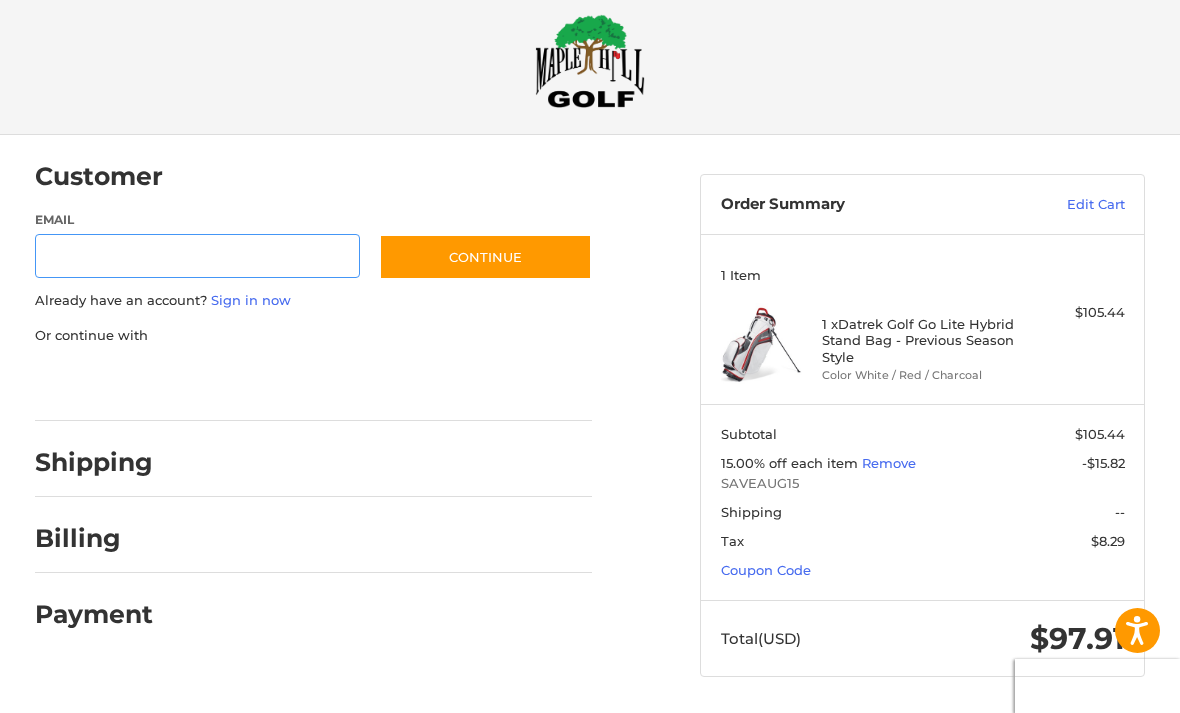 click on "Email" at bounding box center [197, 256] 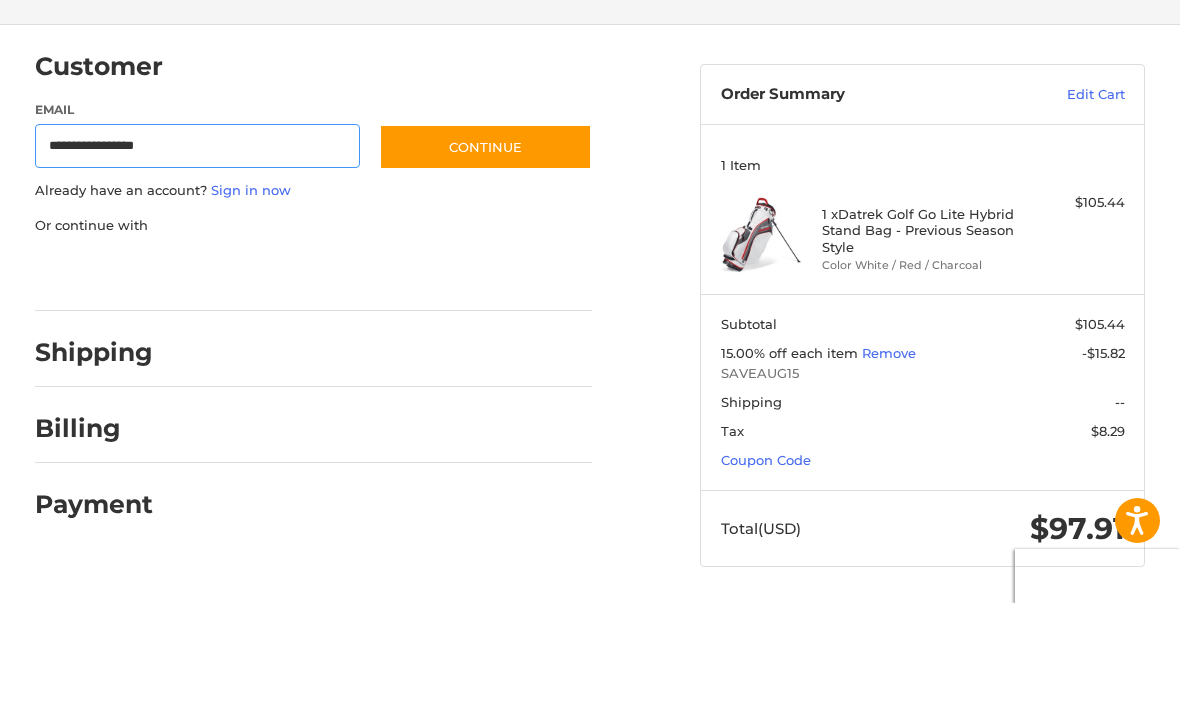type on "**********" 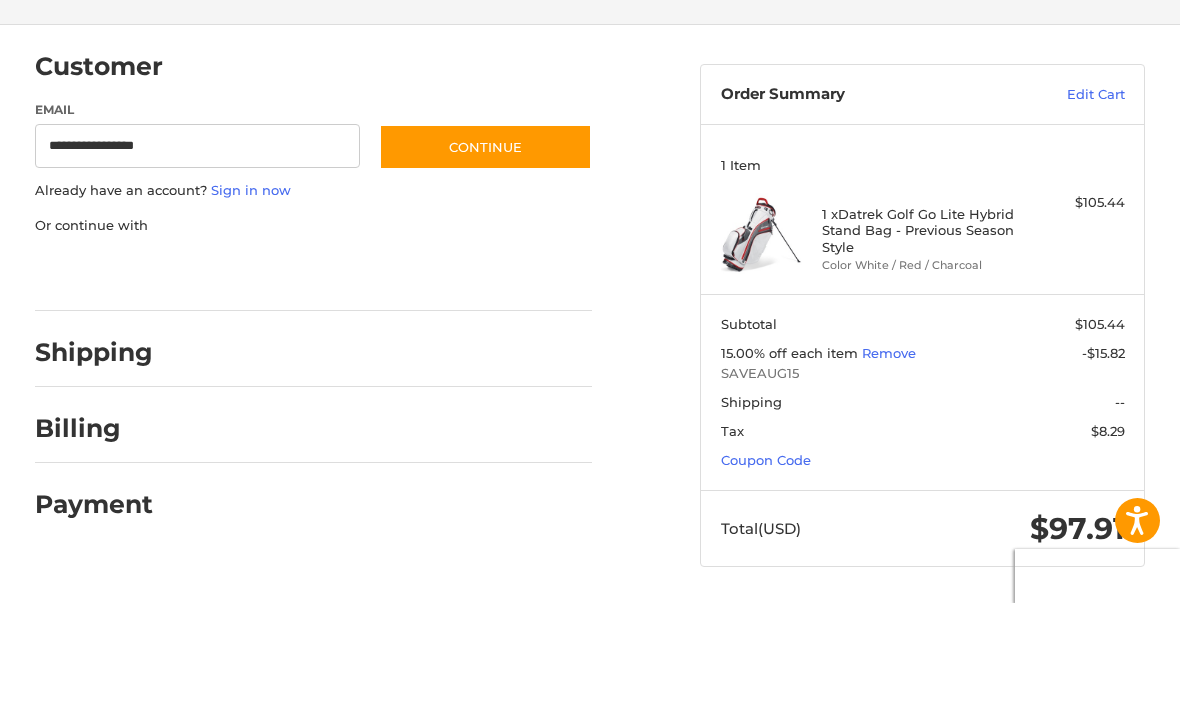 click on "Continue" at bounding box center (485, 257) 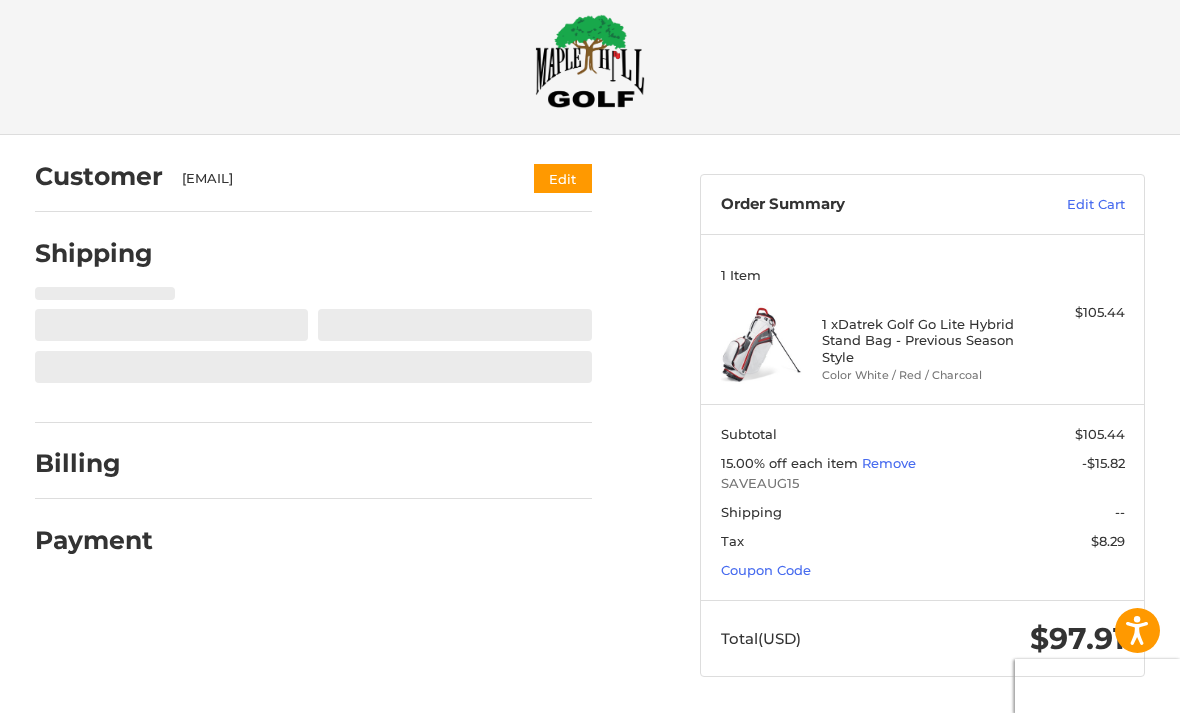 select on "**" 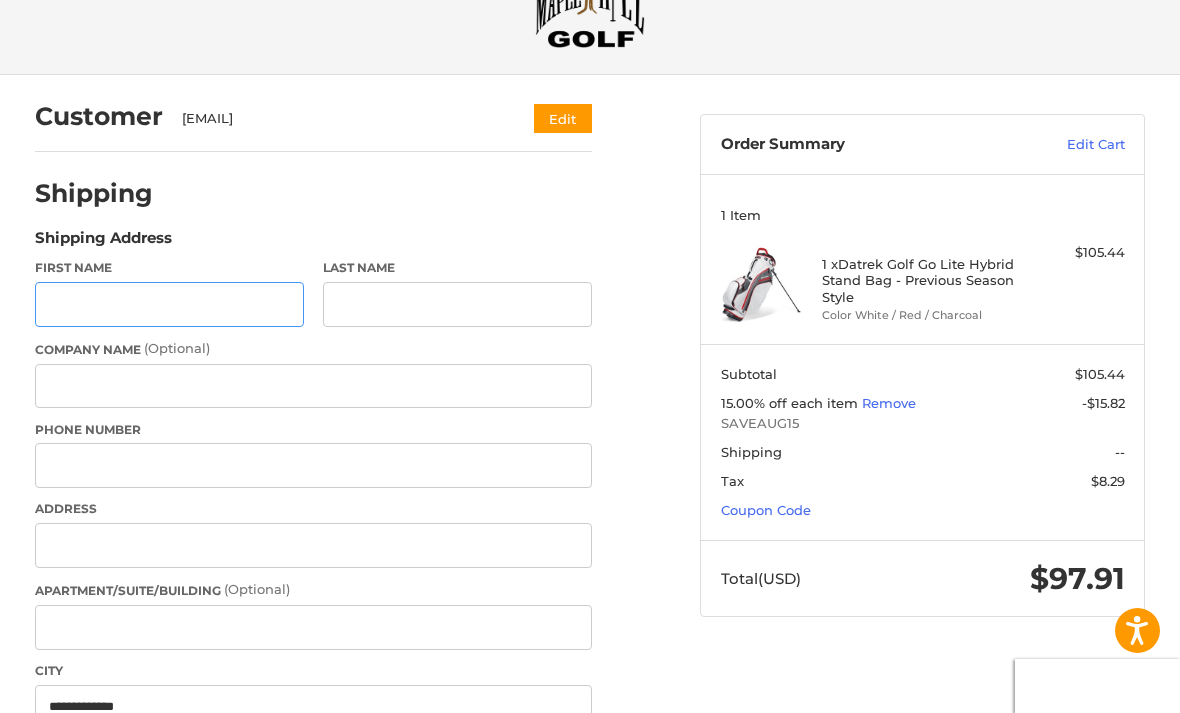 scroll, scrollTop: 94, scrollLeft: 0, axis: vertical 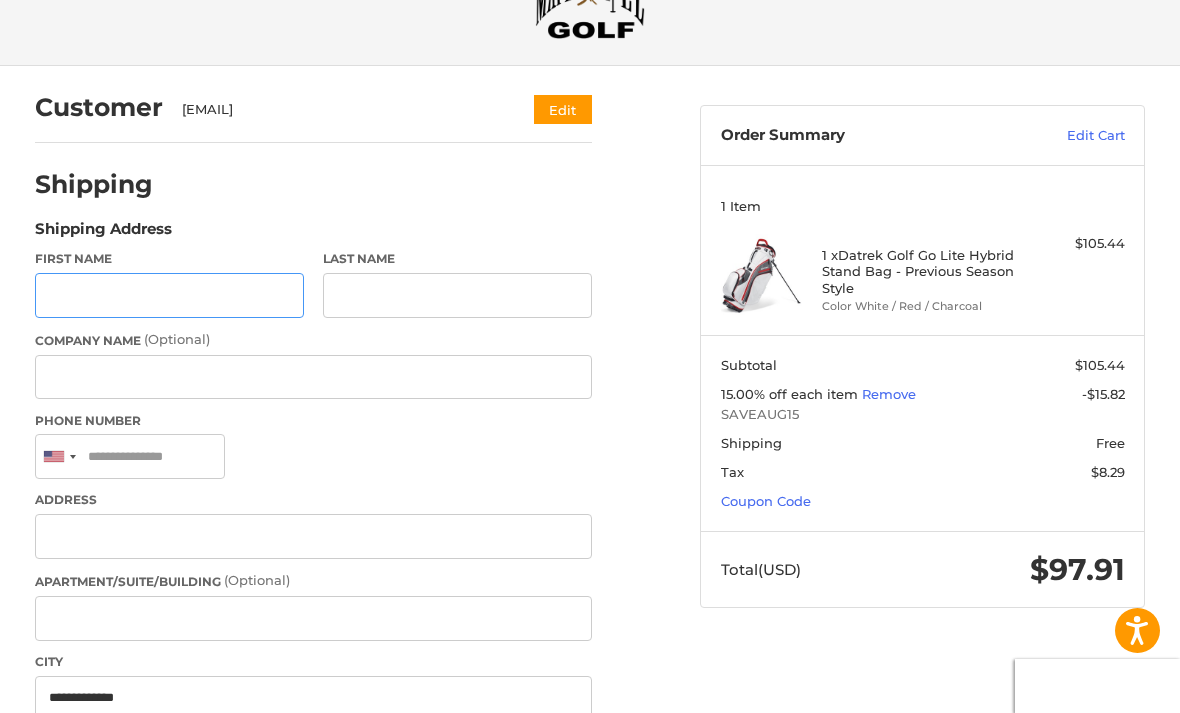 click on "First Name" at bounding box center (169, 295) 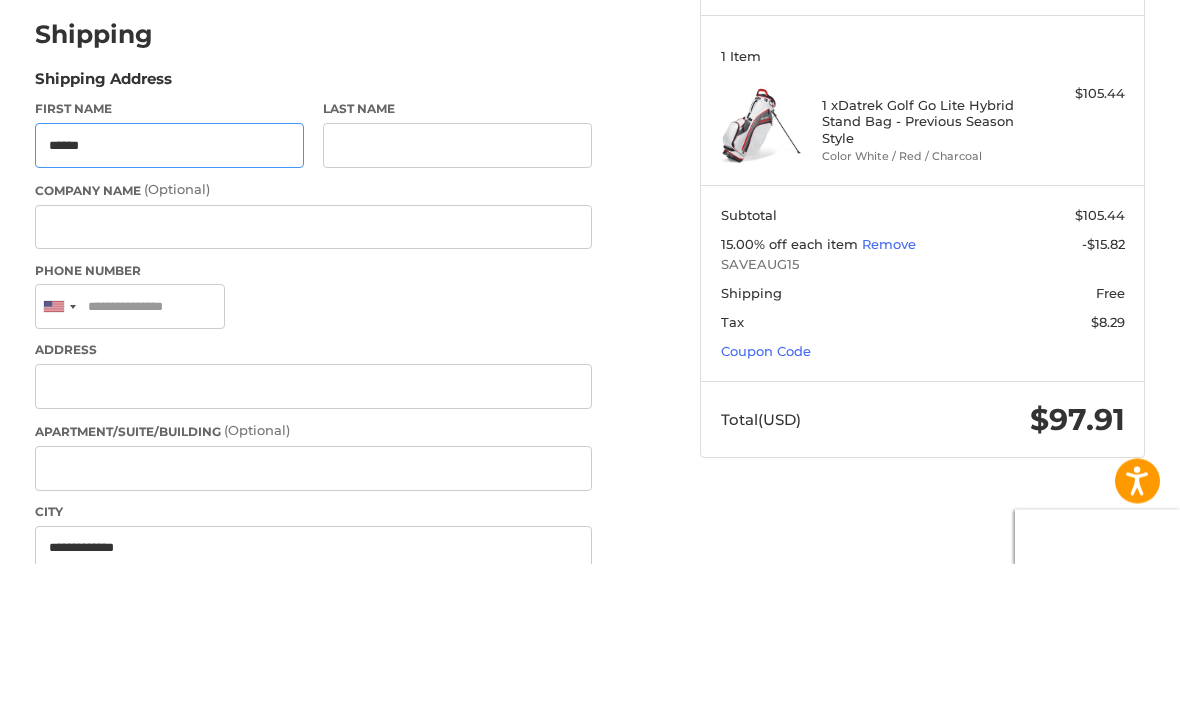type on "*****" 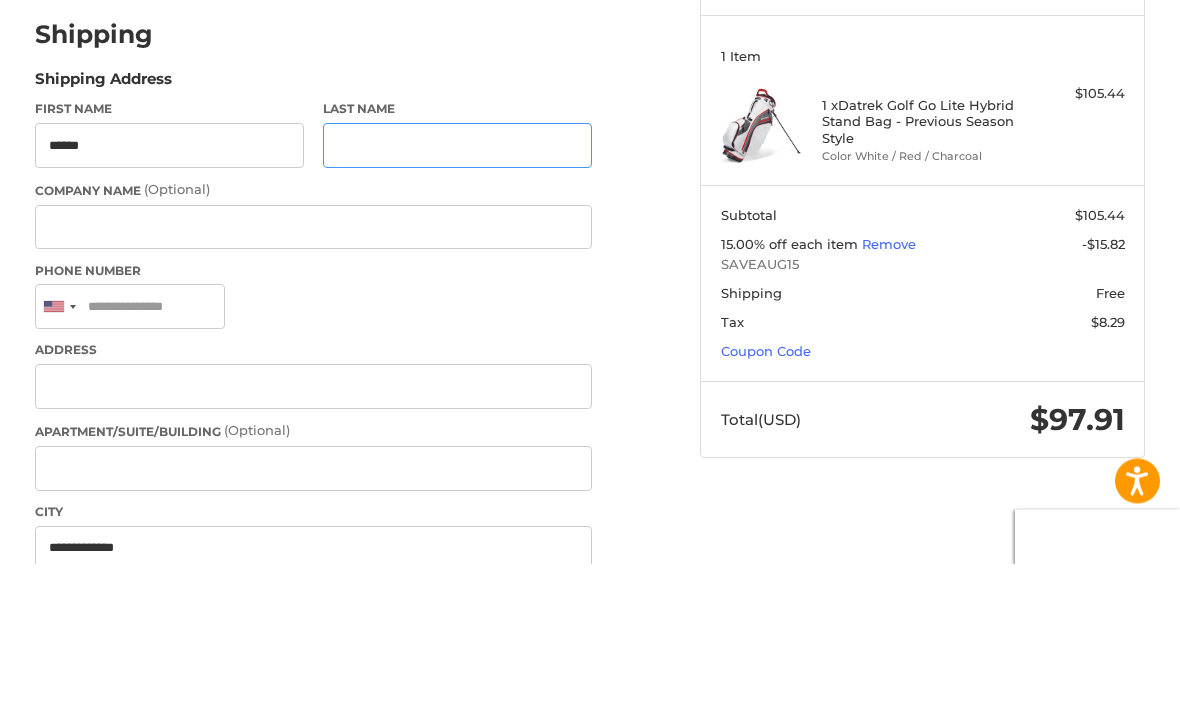 click on "Last Name" at bounding box center [457, 295] 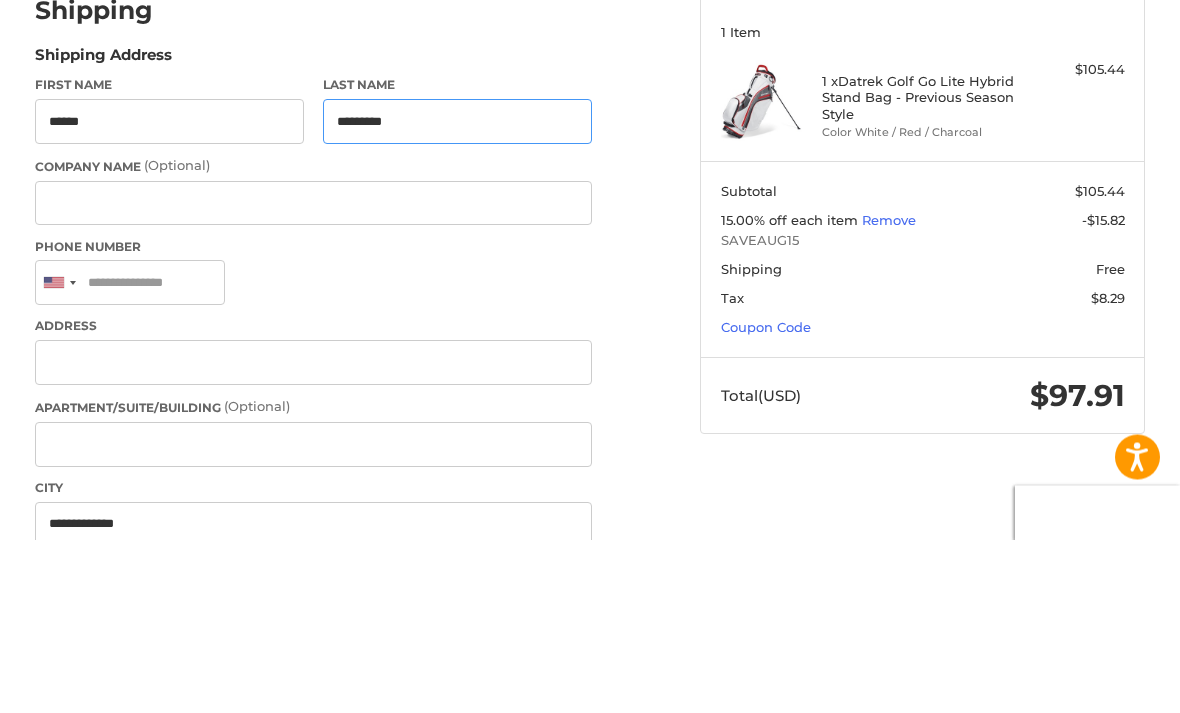 type on "********" 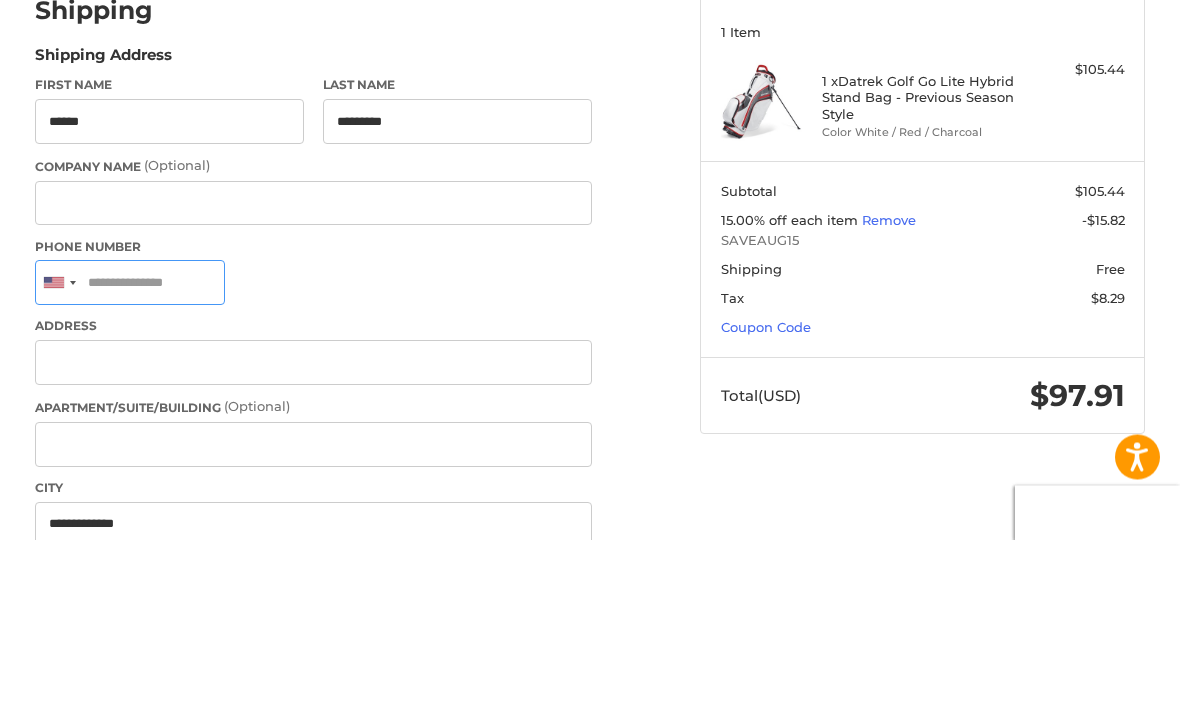 click on "Phone Number" at bounding box center [130, 456] 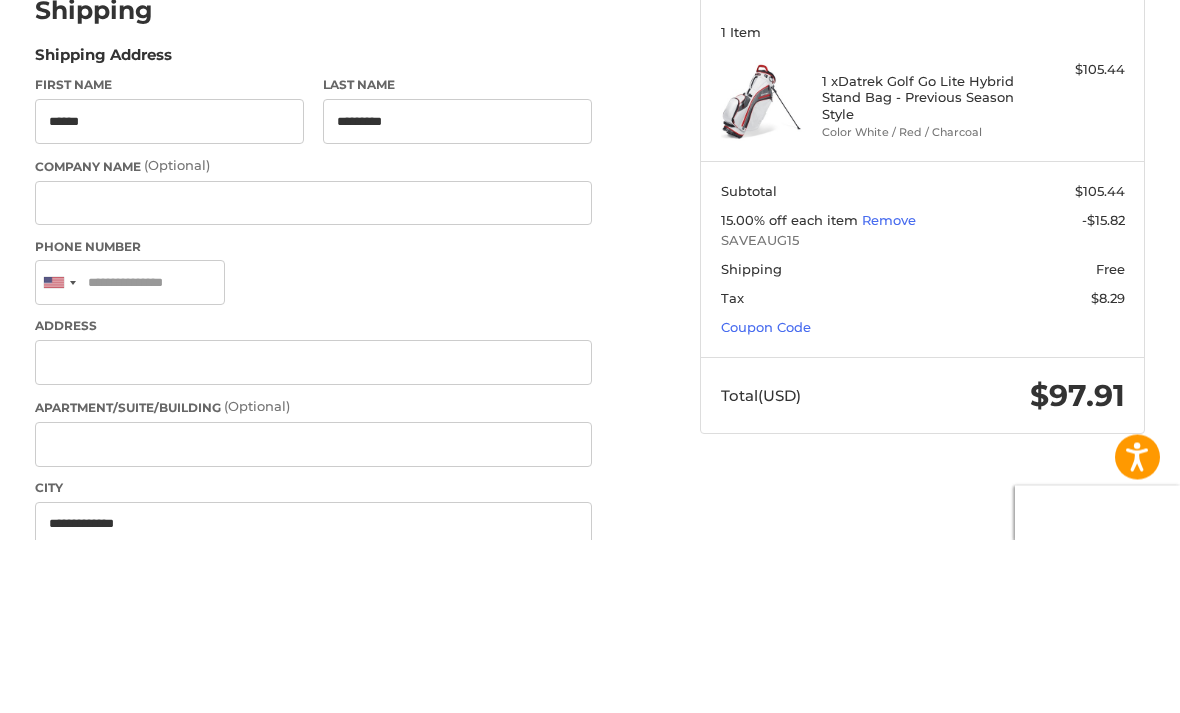 scroll, scrollTop: 268, scrollLeft: 0, axis: vertical 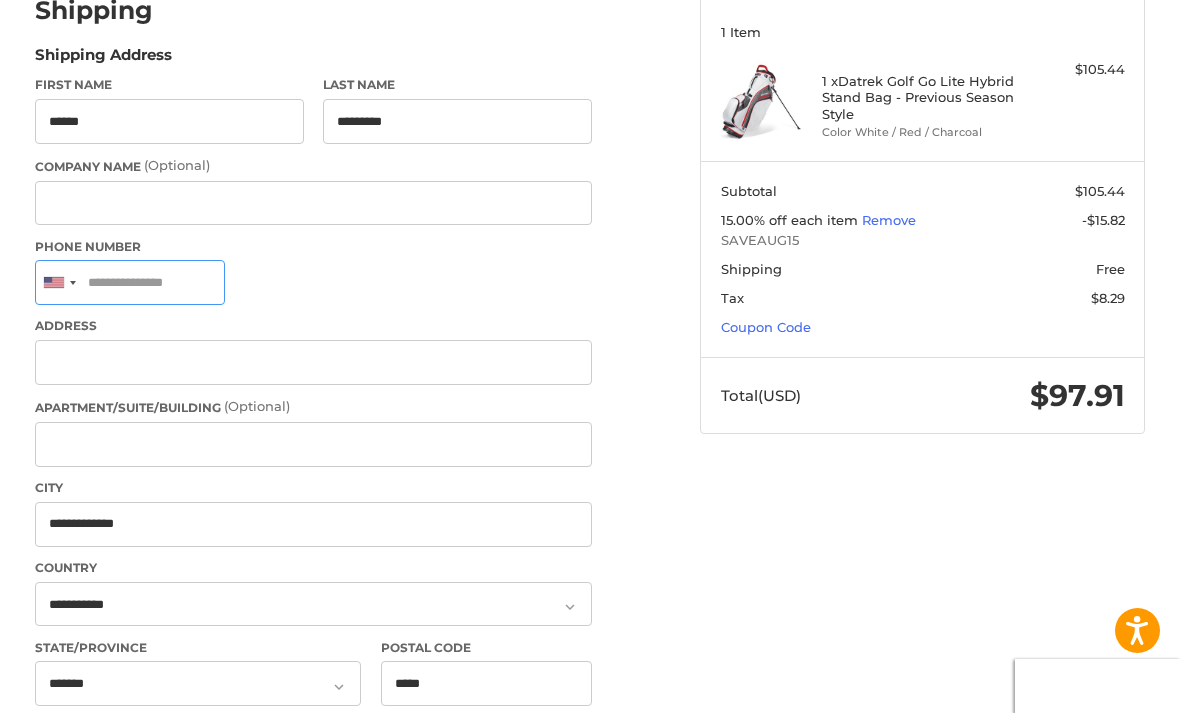 click on "Phone Number" at bounding box center (130, 282) 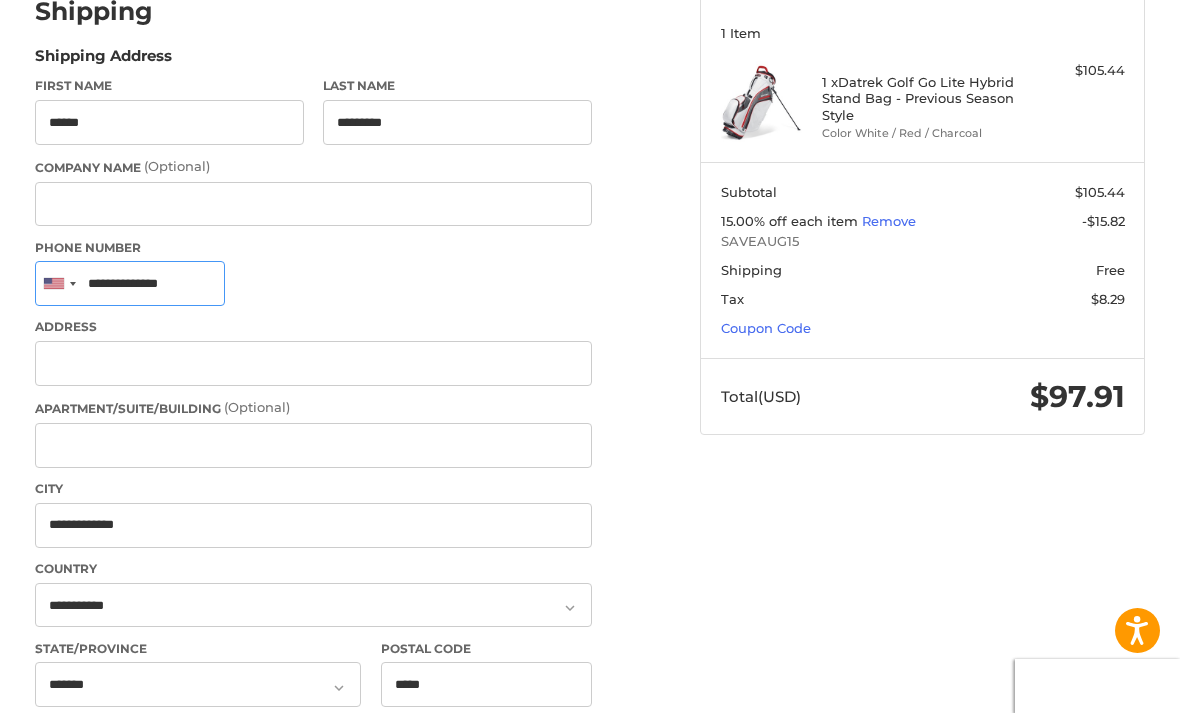 type on "**********" 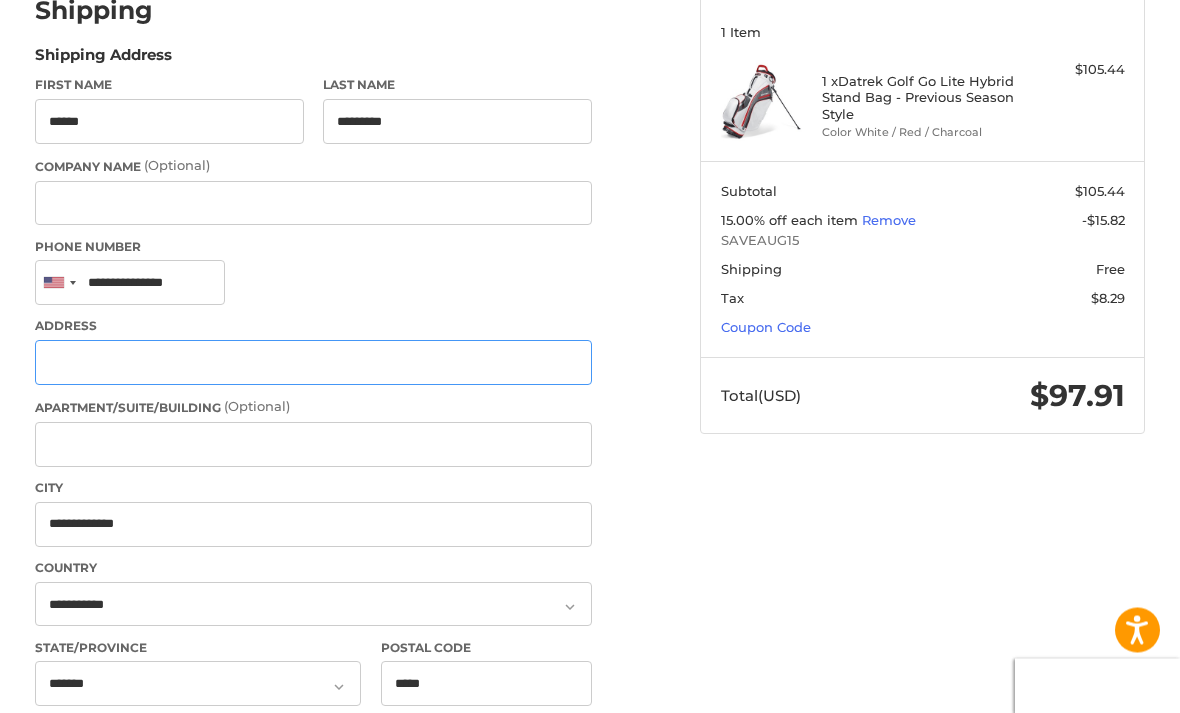 click on "Address" at bounding box center [314, 363] 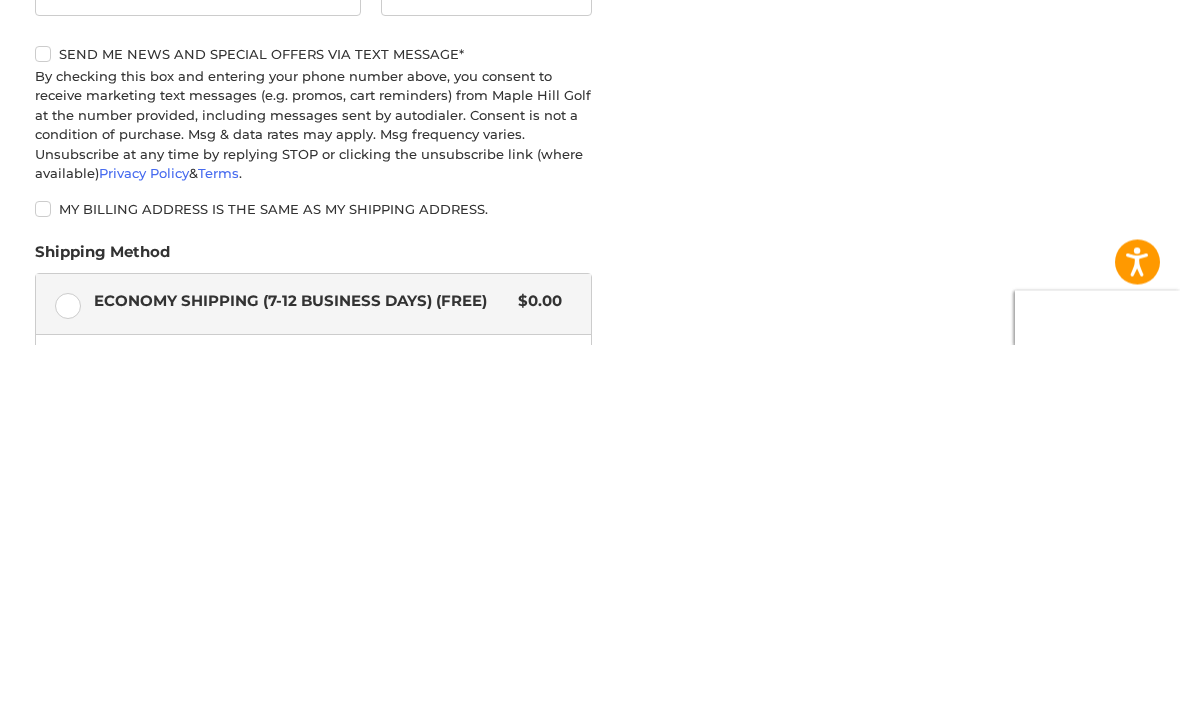 scroll, scrollTop: 601, scrollLeft: 0, axis: vertical 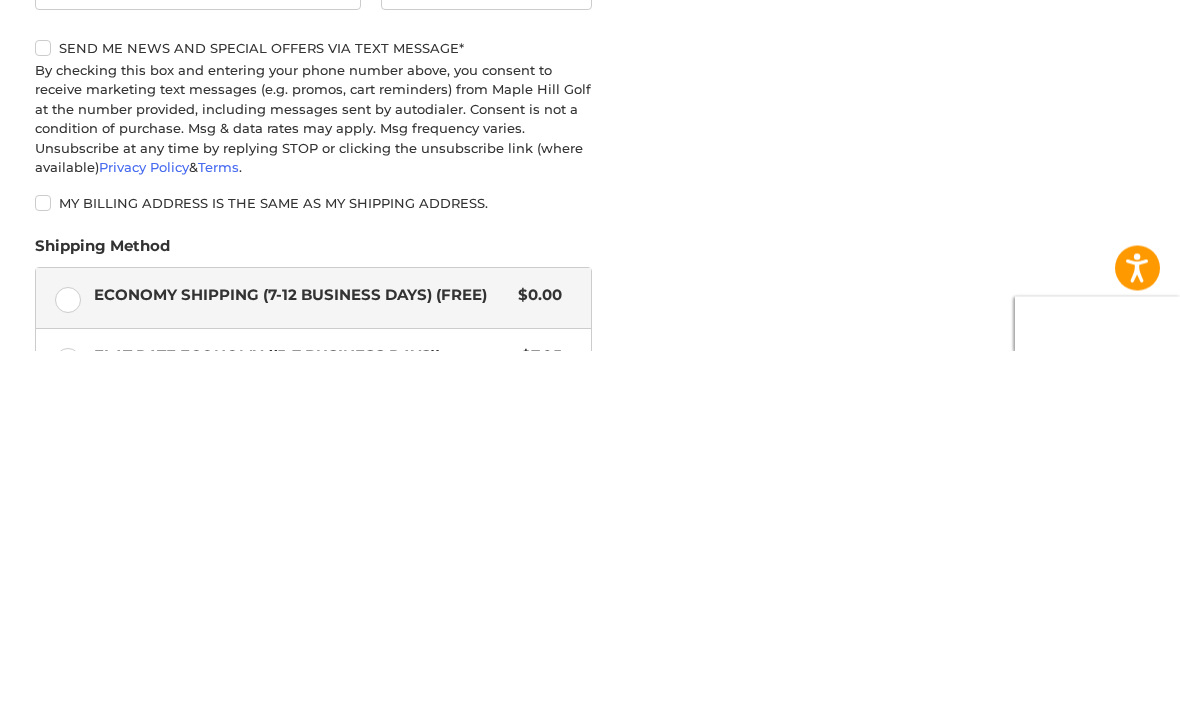 type on "**********" 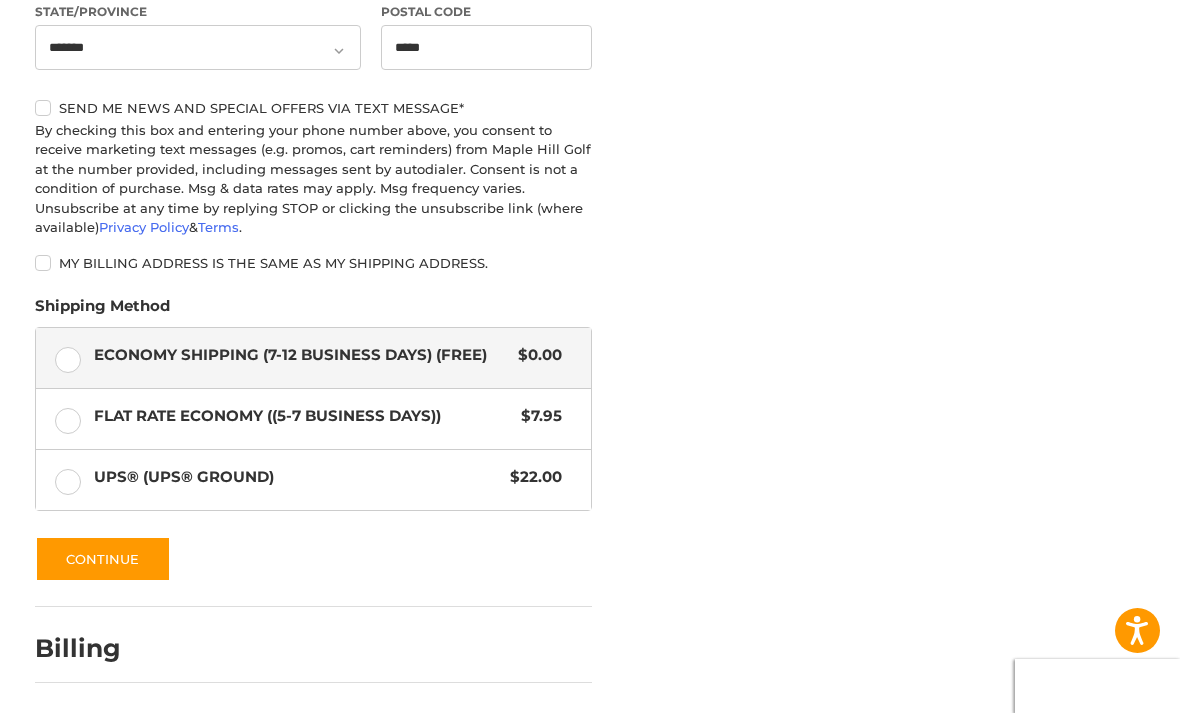 click on "Continue" at bounding box center (103, 559) 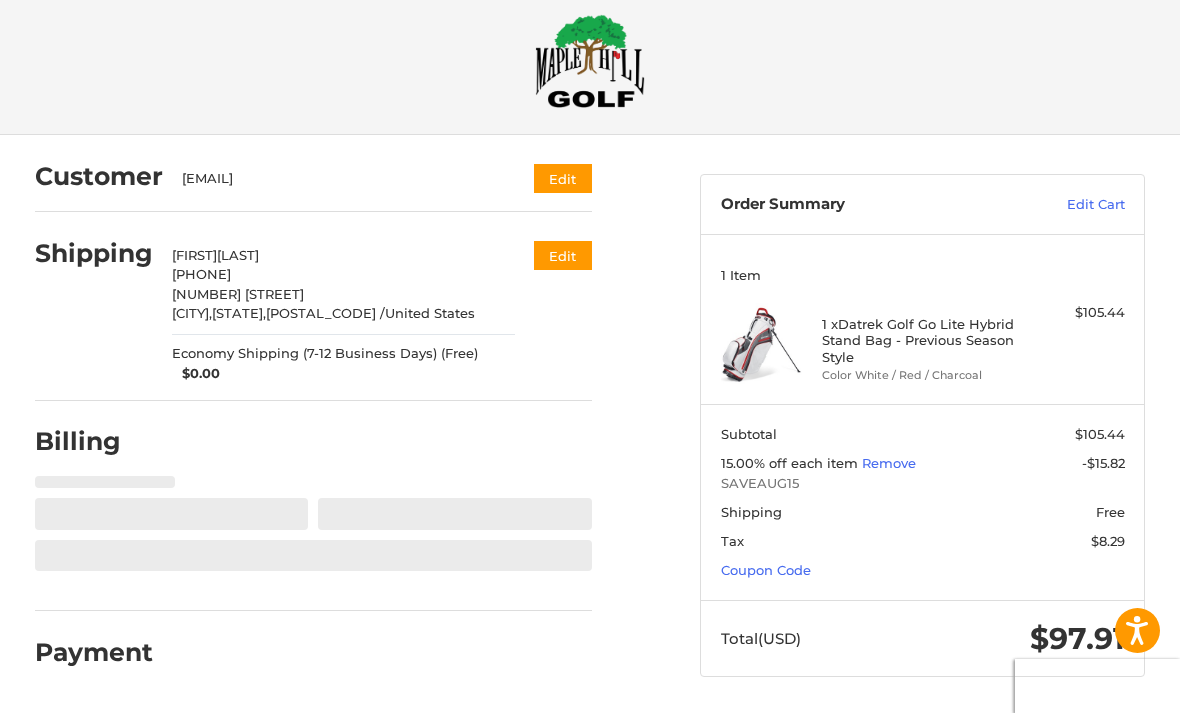 select on "**" 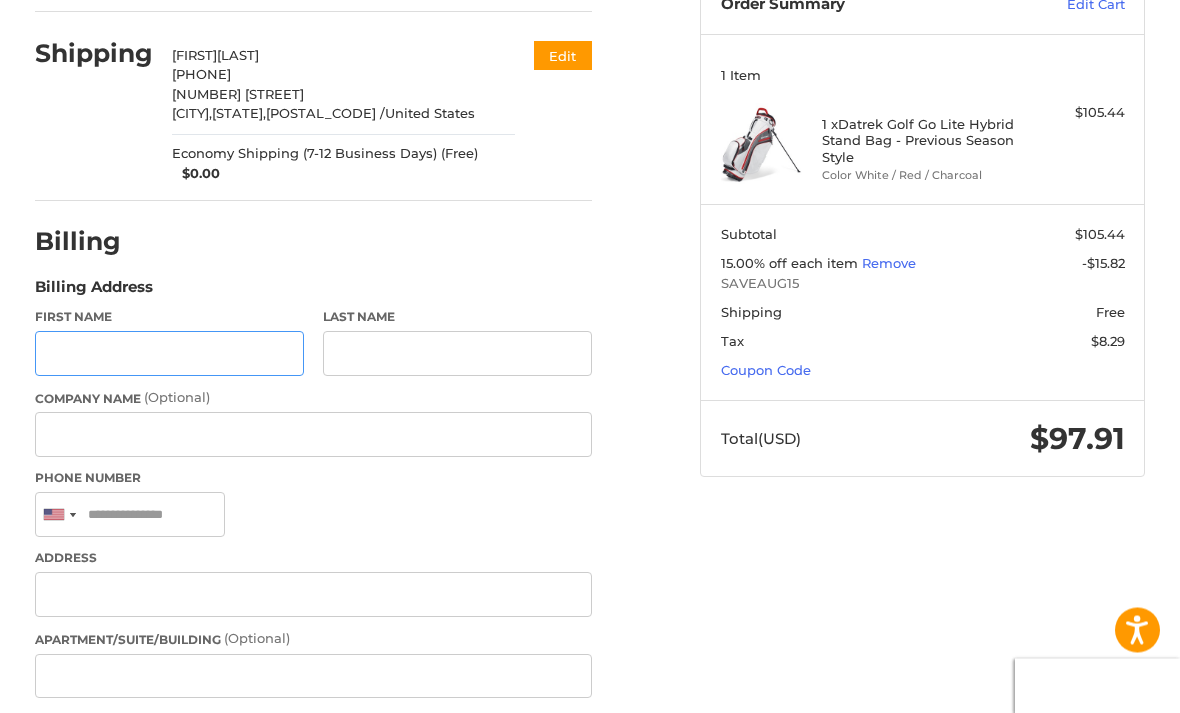 scroll, scrollTop: 279, scrollLeft: 0, axis: vertical 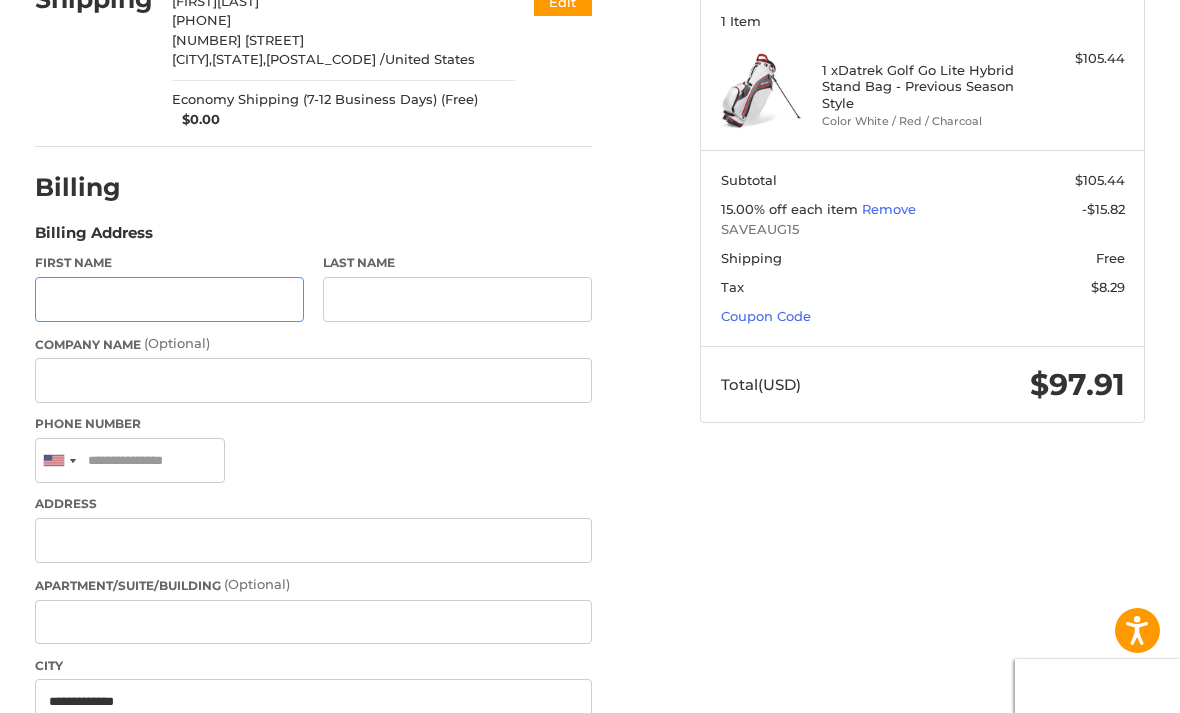 click on "First Name" at bounding box center (169, 299) 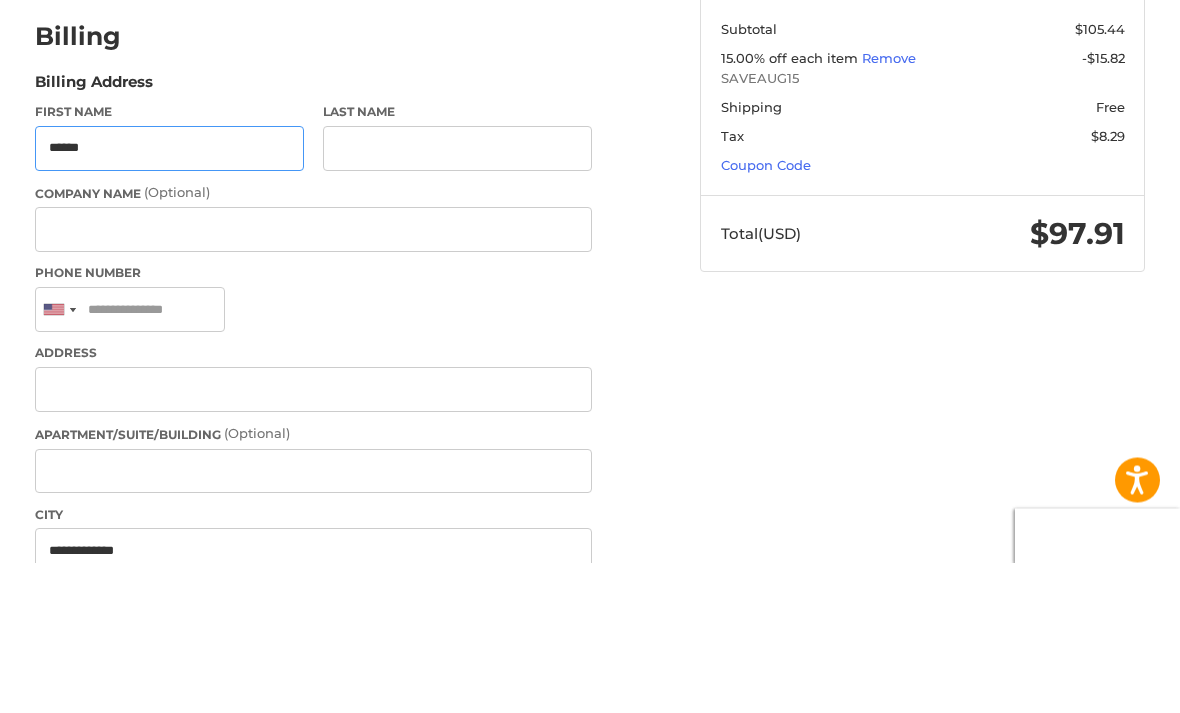type on "******" 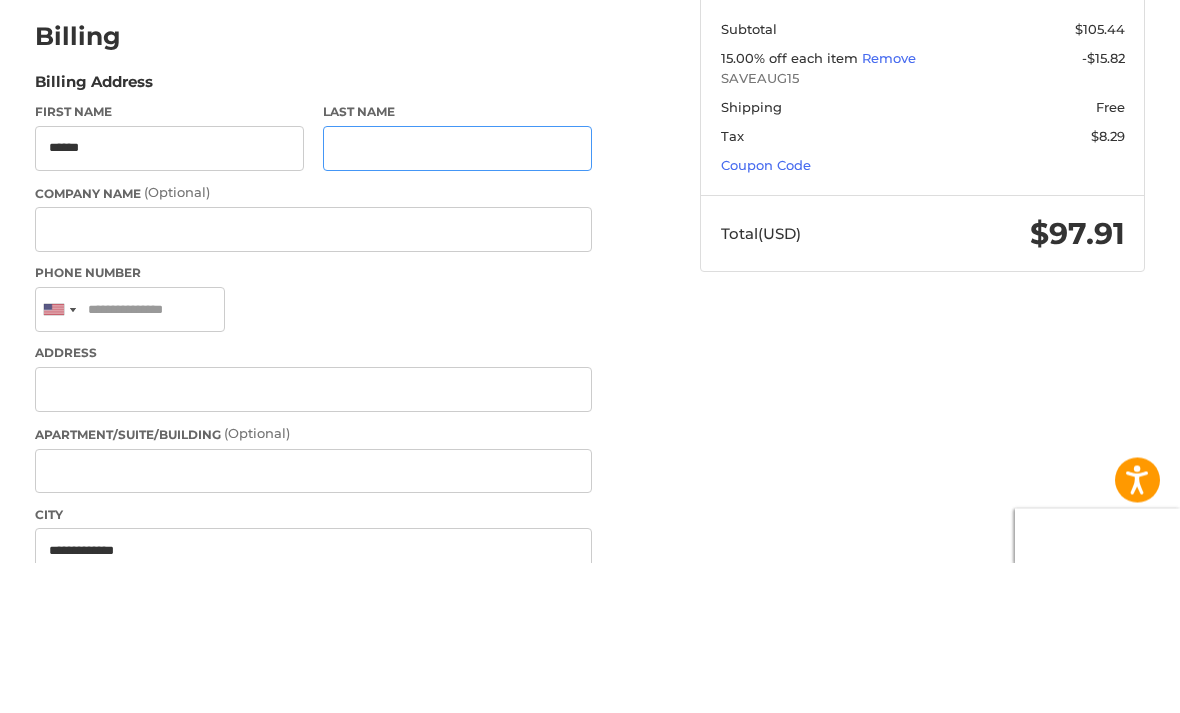 click on "Last Name" at bounding box center (457, 299) 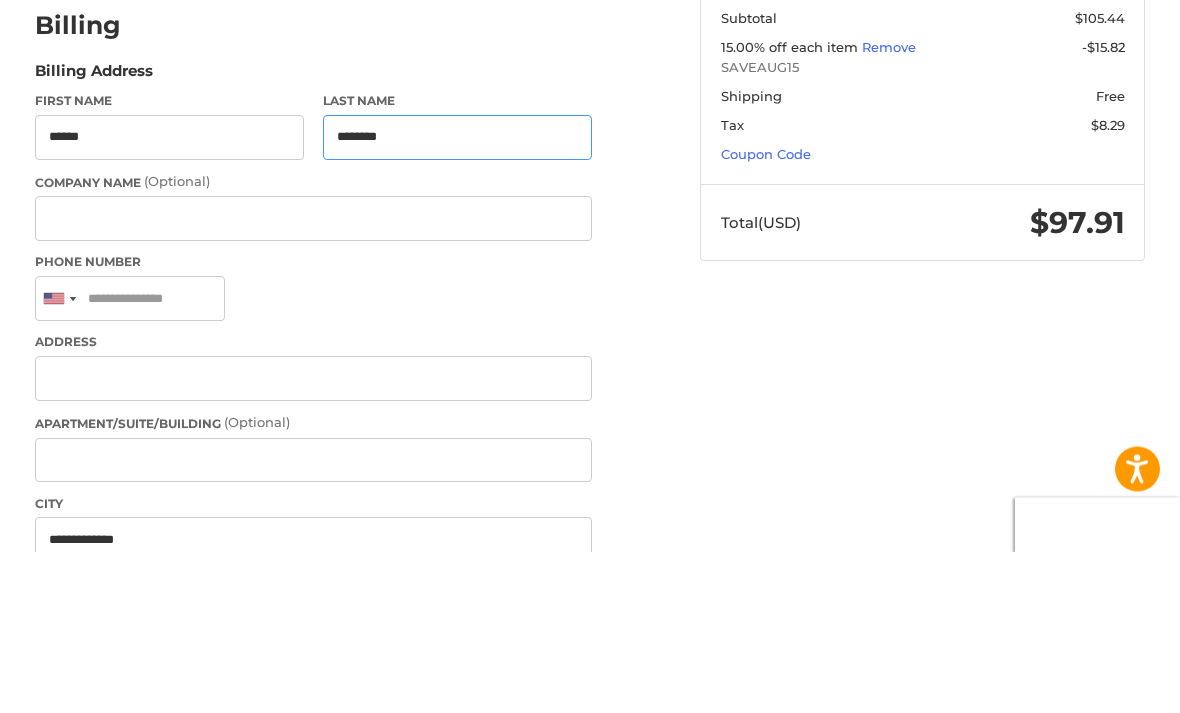 type on "********" 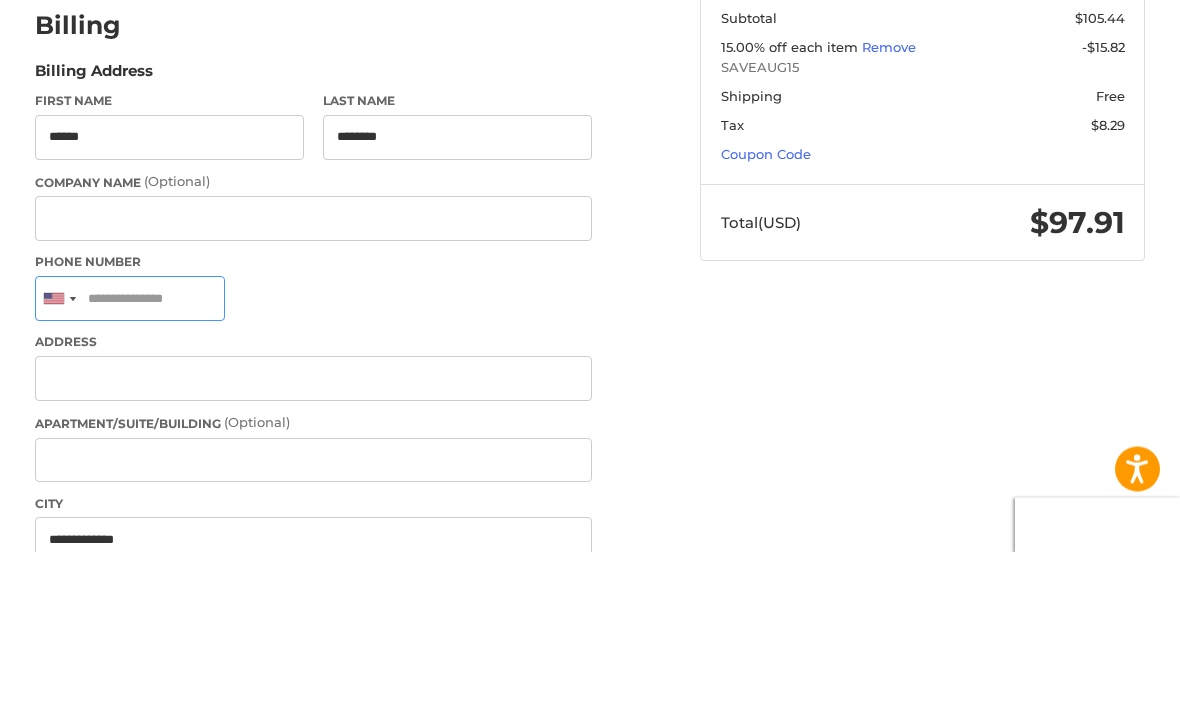 click on "Phone Number" at bounding box center [130, 460] 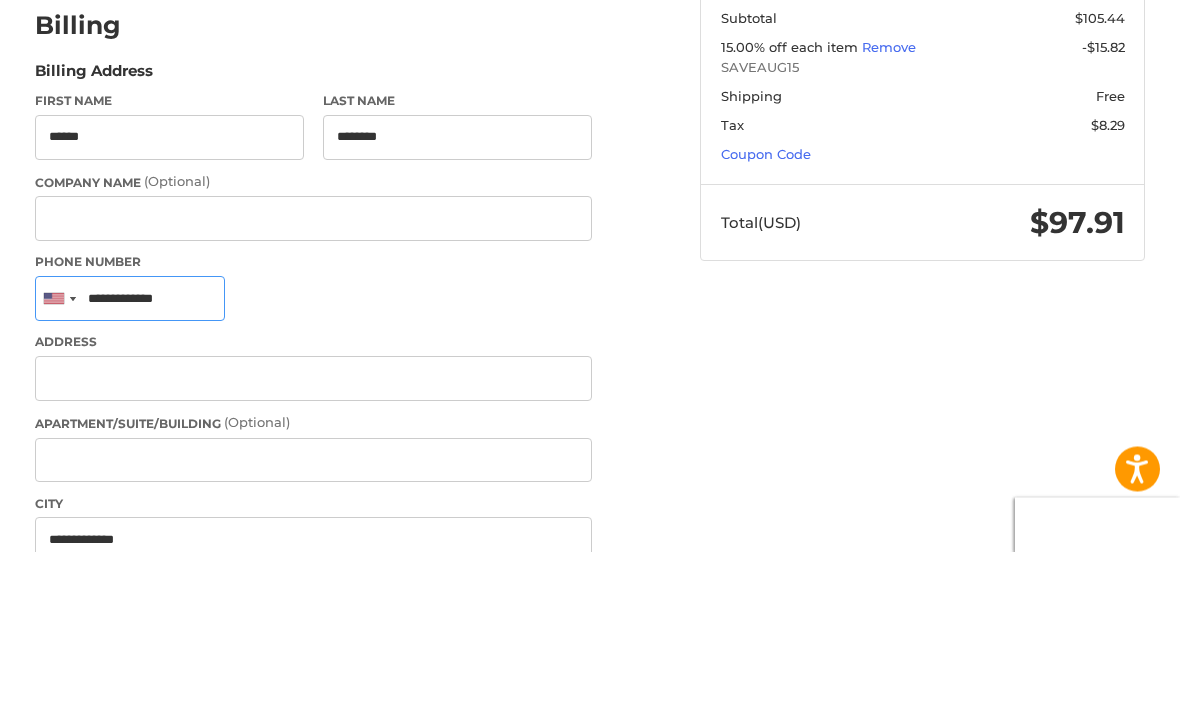 type on "**********" 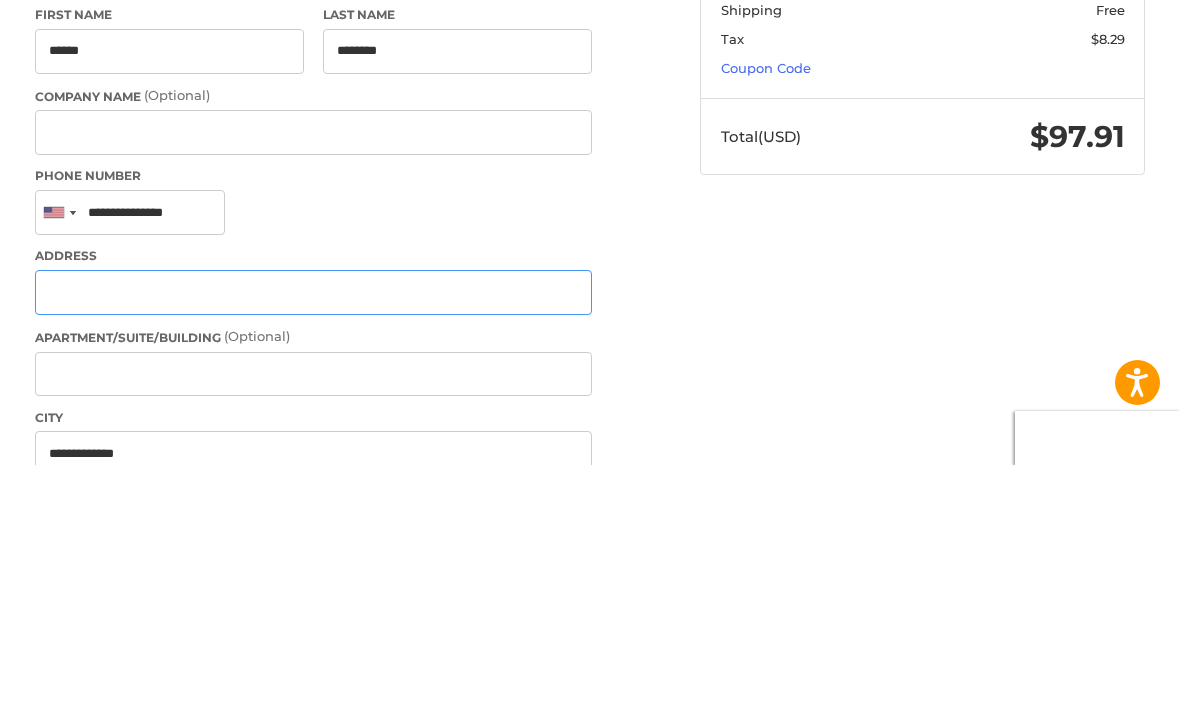 click on "Address" at bounding box center (314, 540) 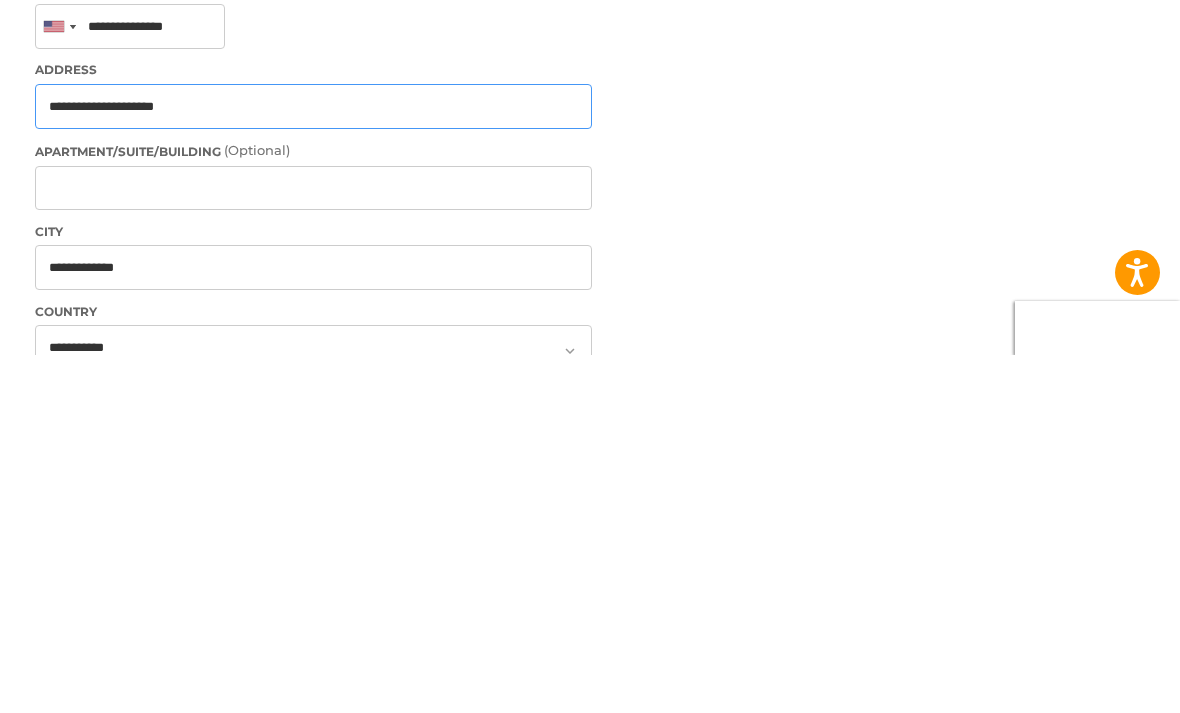scroll, scrollTop: 371, scrollLeft: 0, axis: vertical 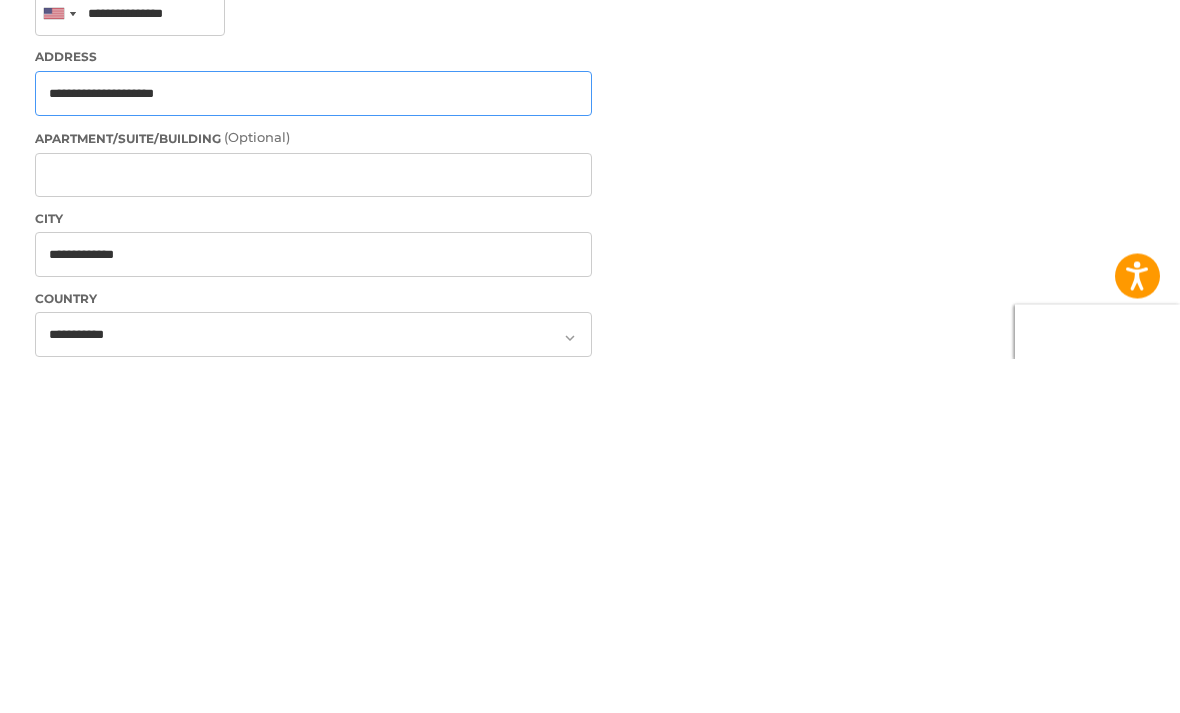 type on "**********" 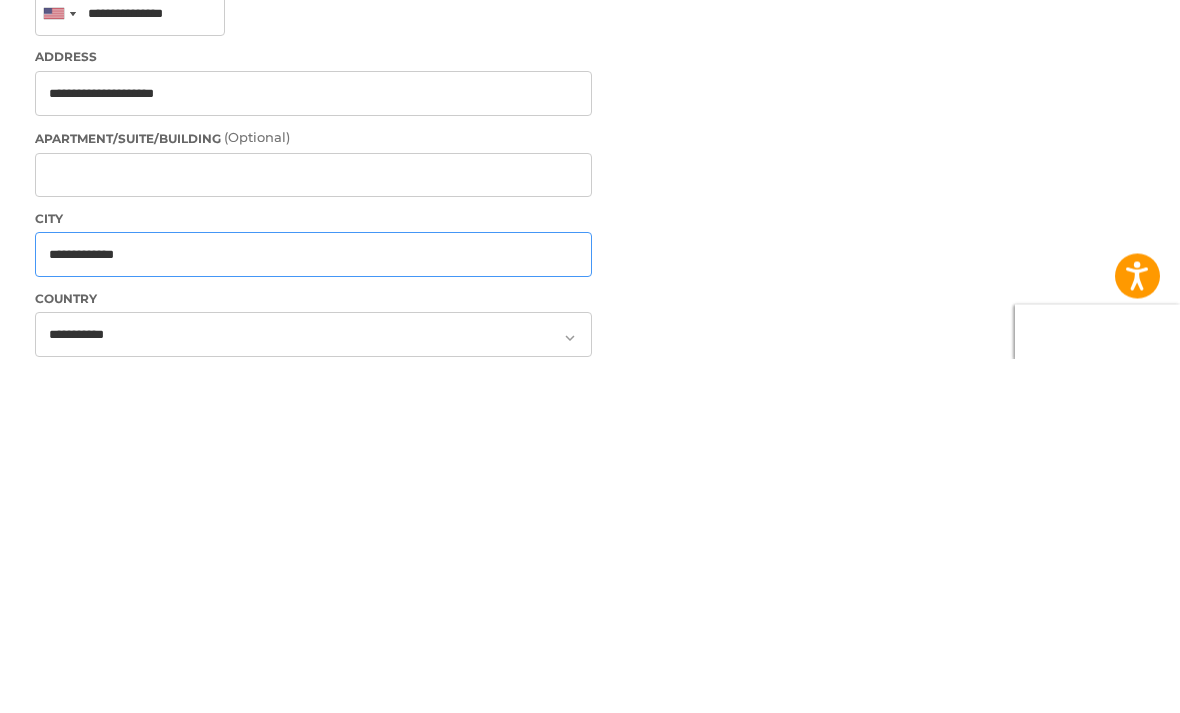 click on "**********" at bounding box center [314, 609] 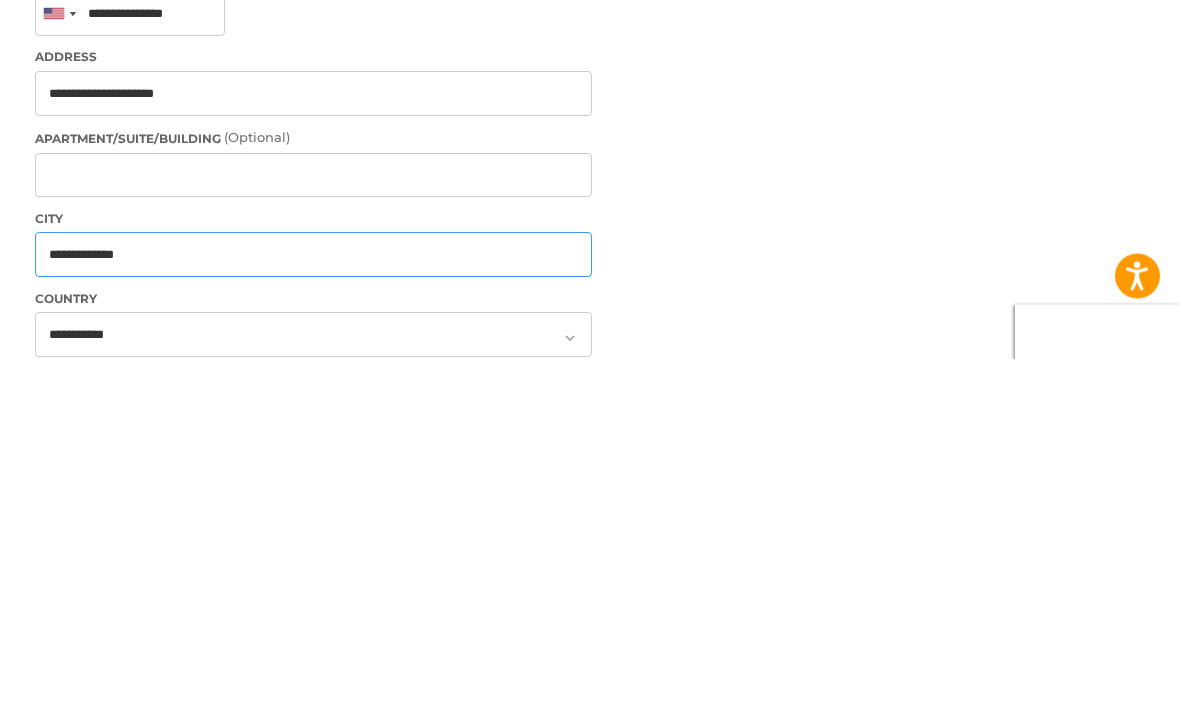 click on "**********" at bounding box center [314, 609] 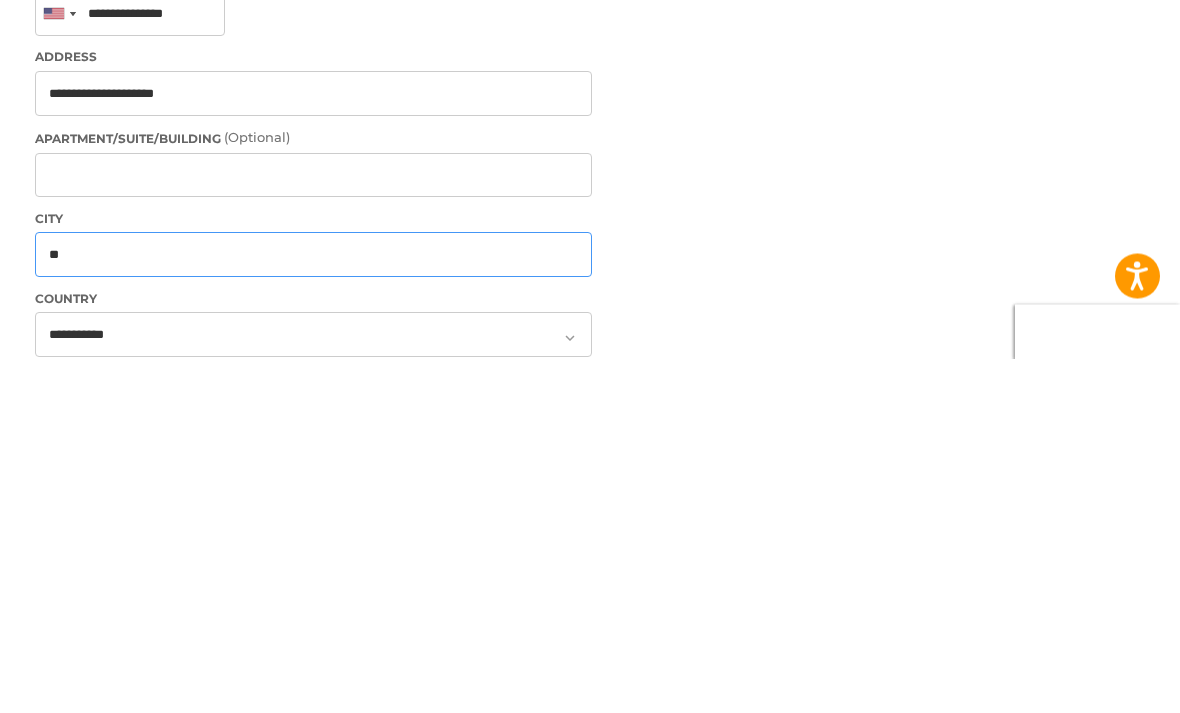 type on "*" 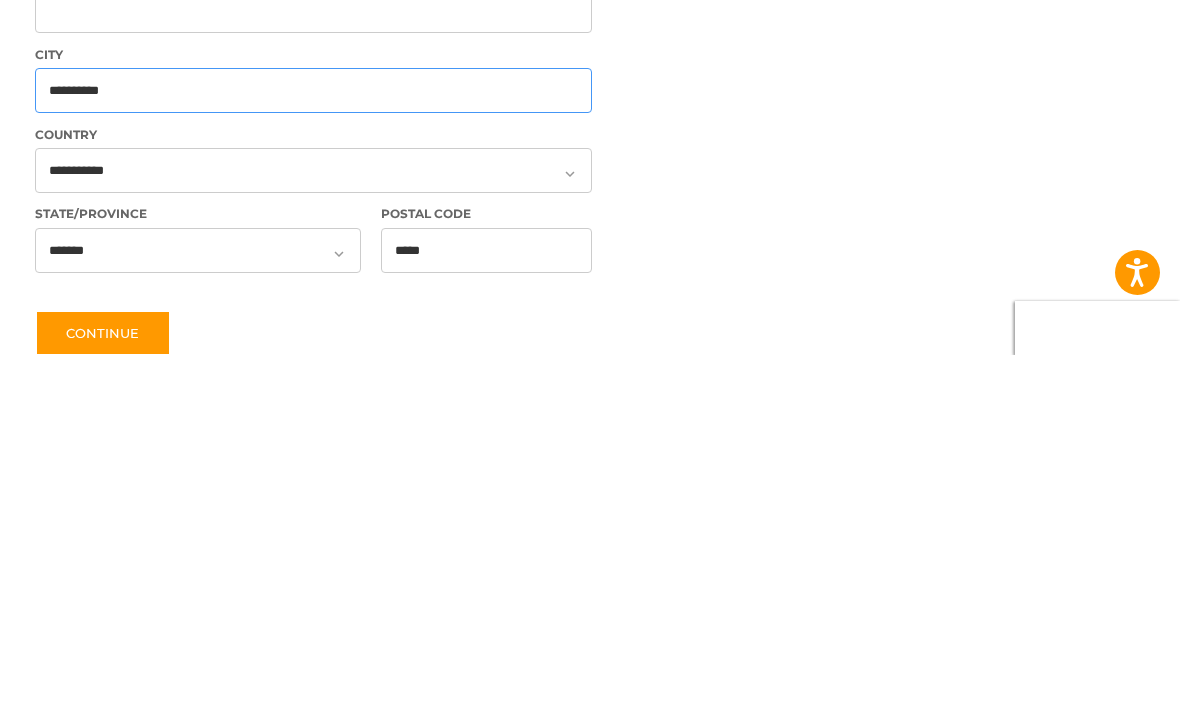 scroll, scrollTop: 544, scrollLeft: 0, axis: vertical 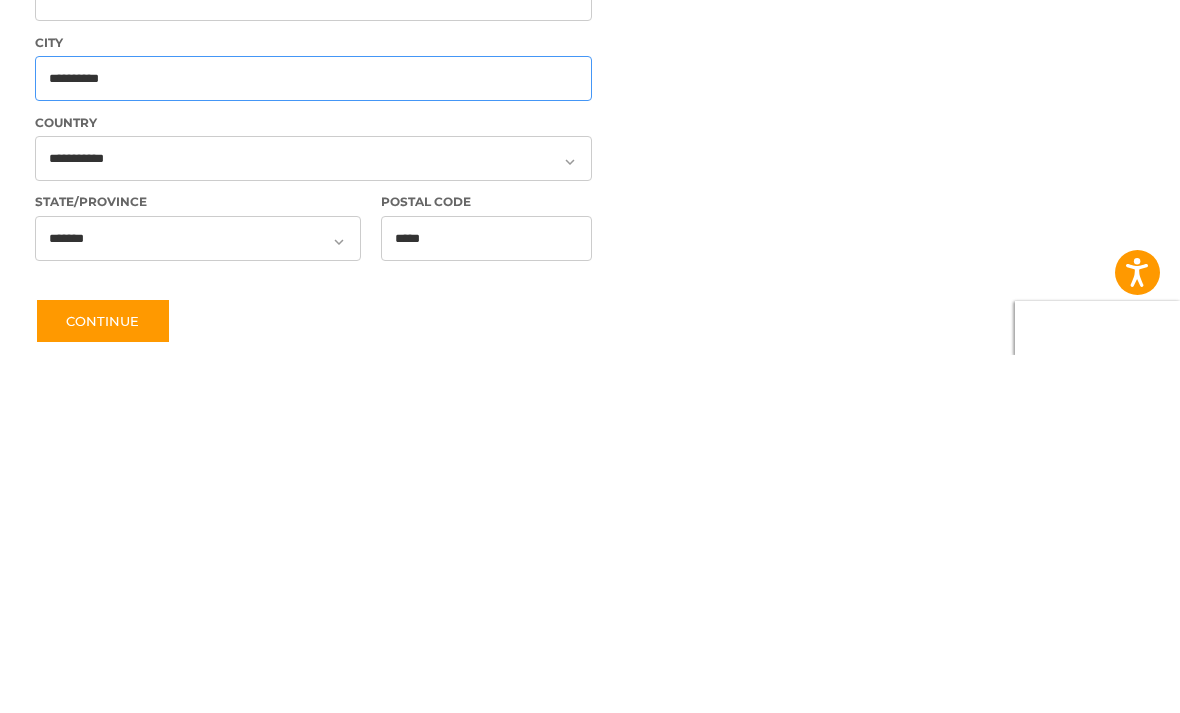 type on "**********" 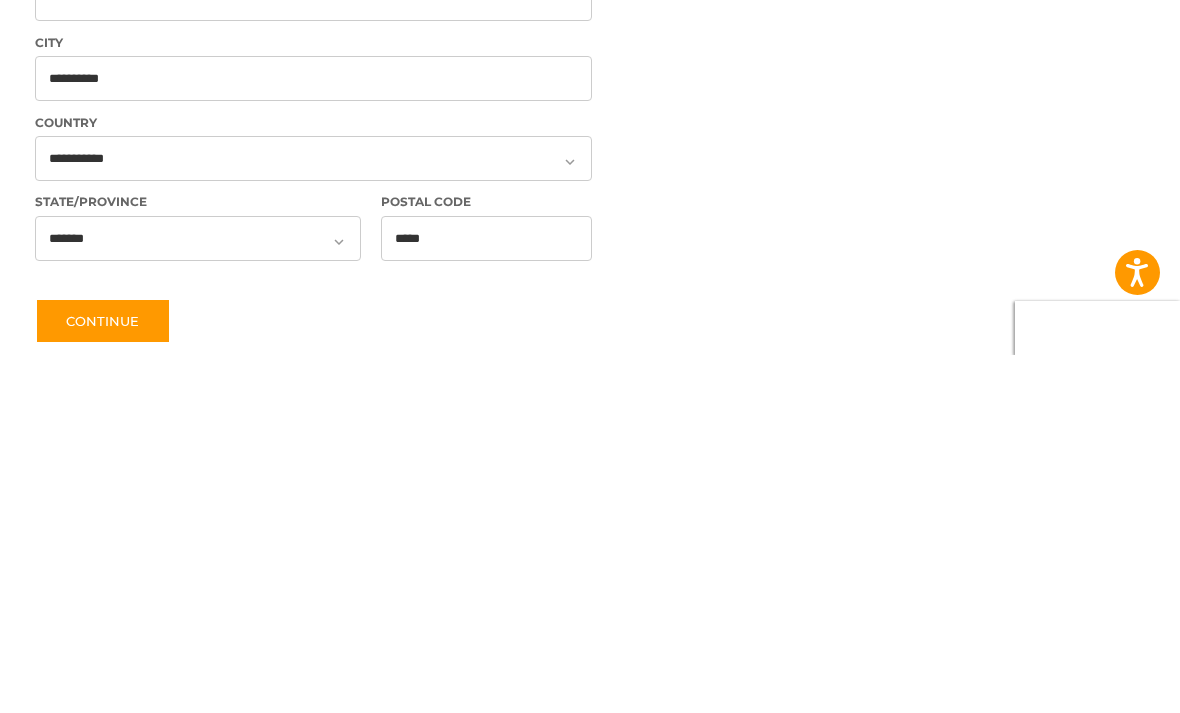 click 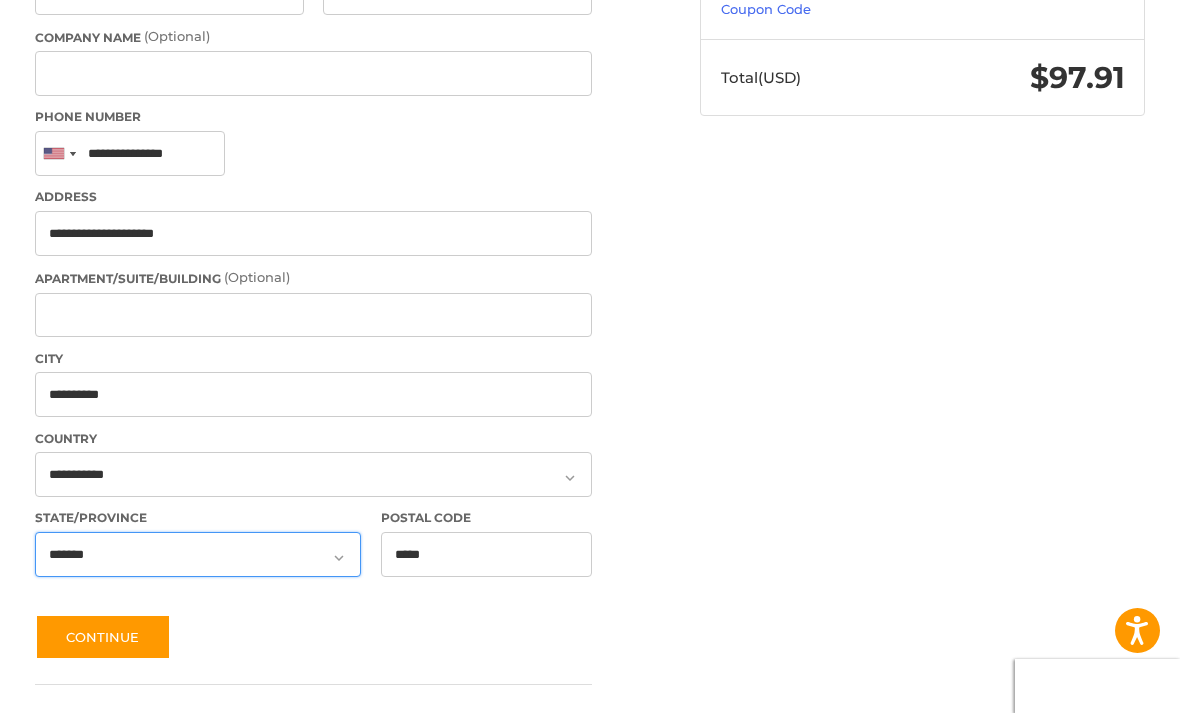 click on "**********" at bounding box center (198, 554) 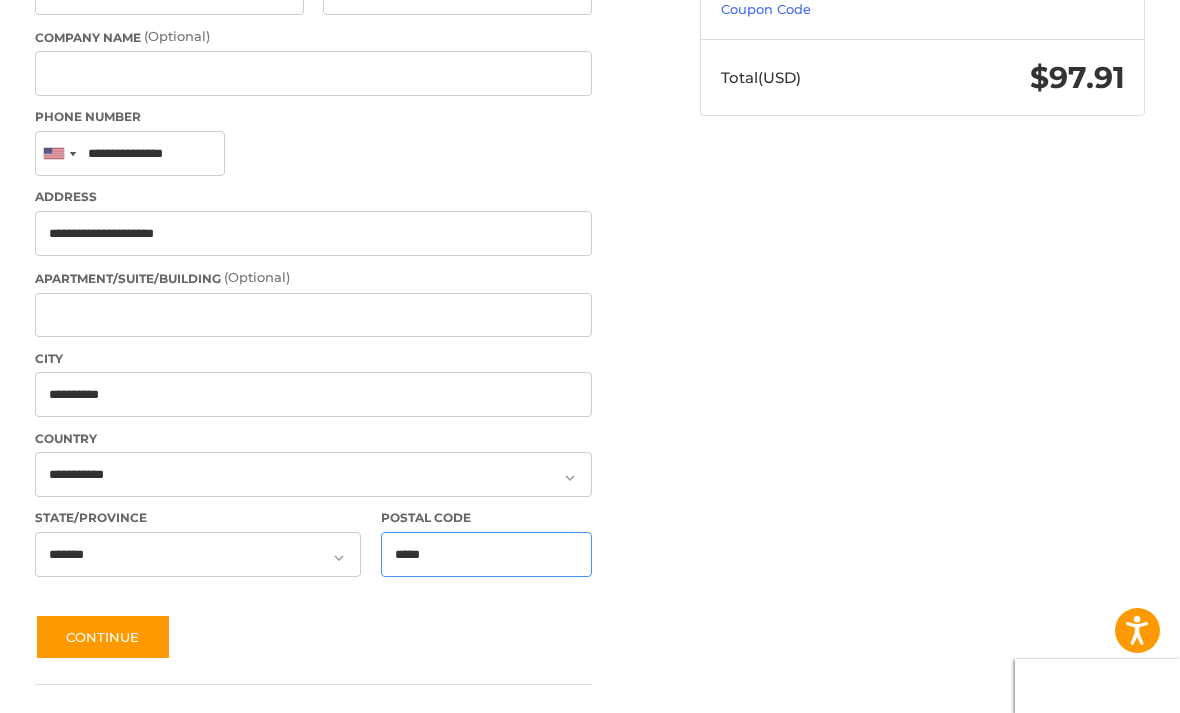 click on "*****" at bounding box center [486, 554] 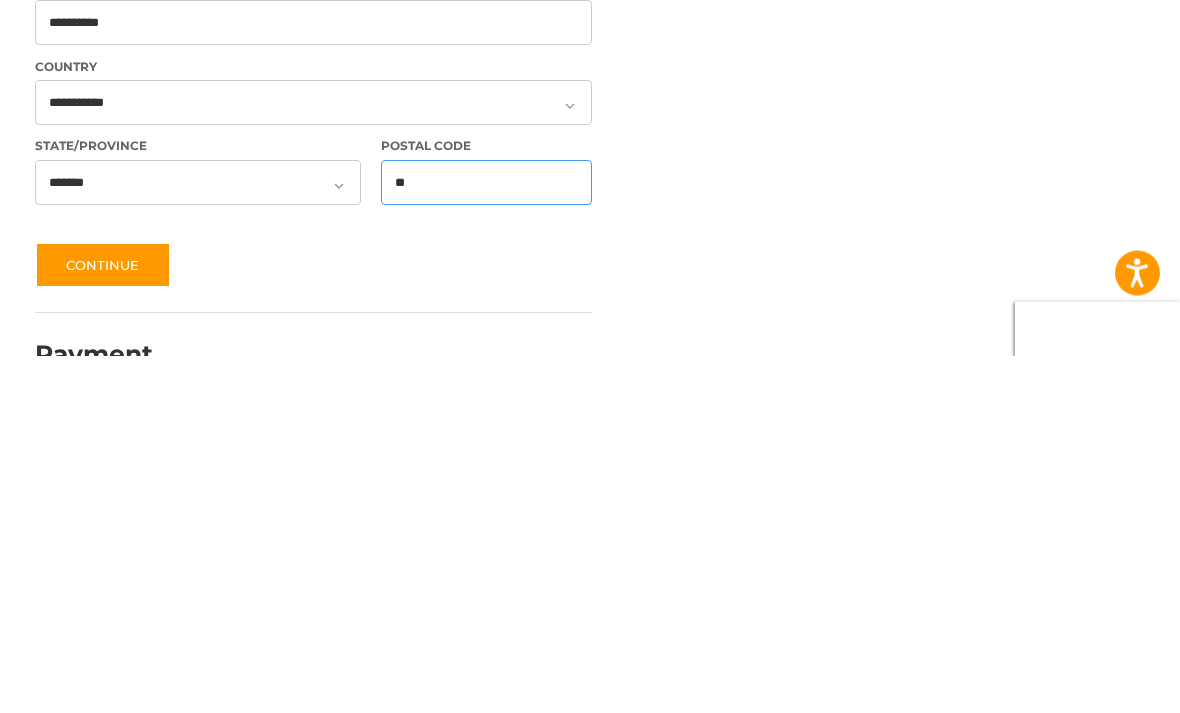type on "*" 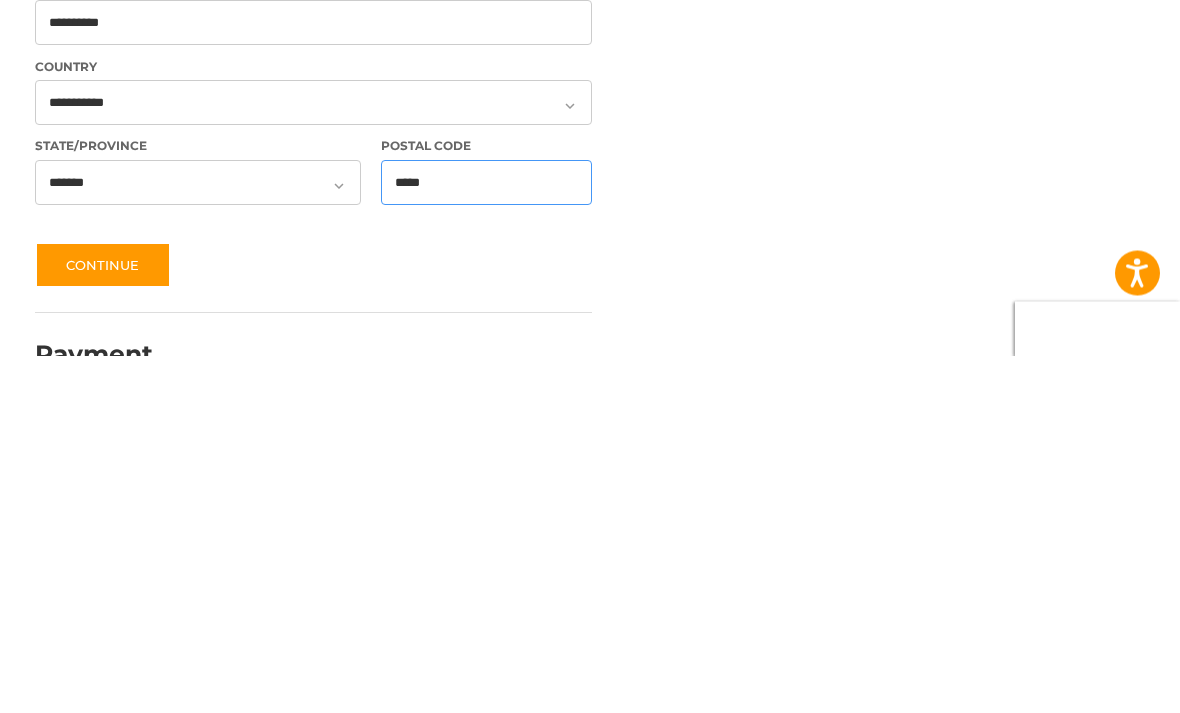 type on "*****" 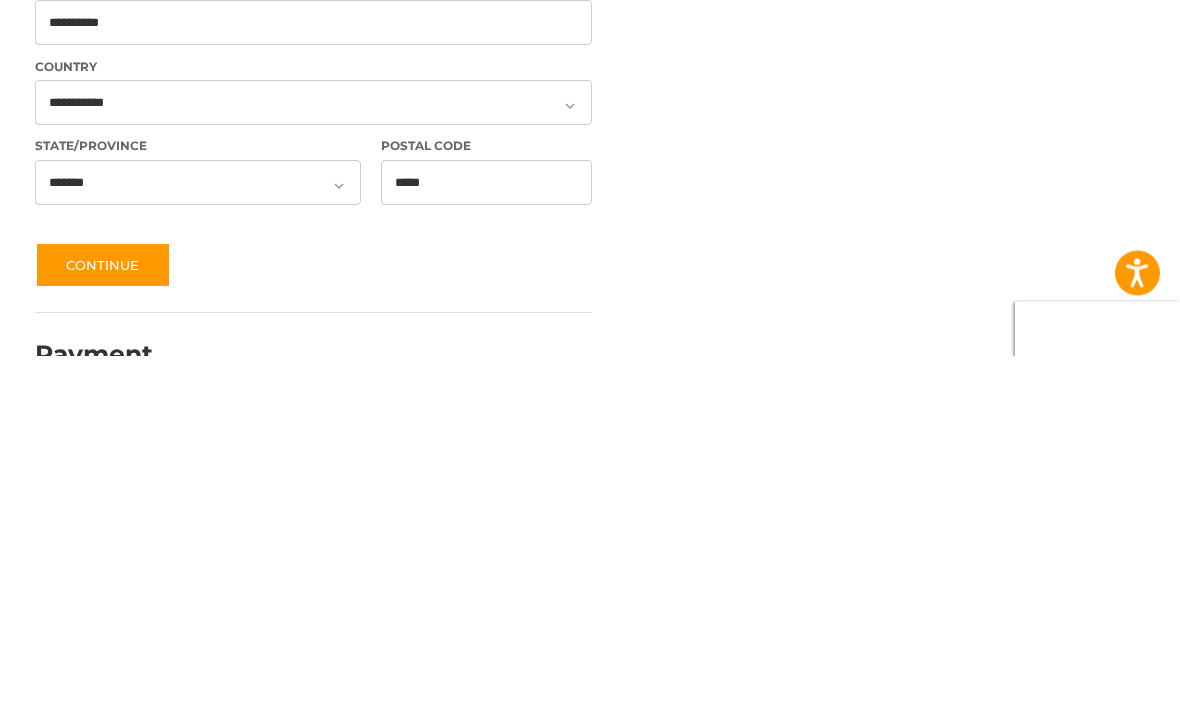 click on "Continue" at bounding box center [103, 623] 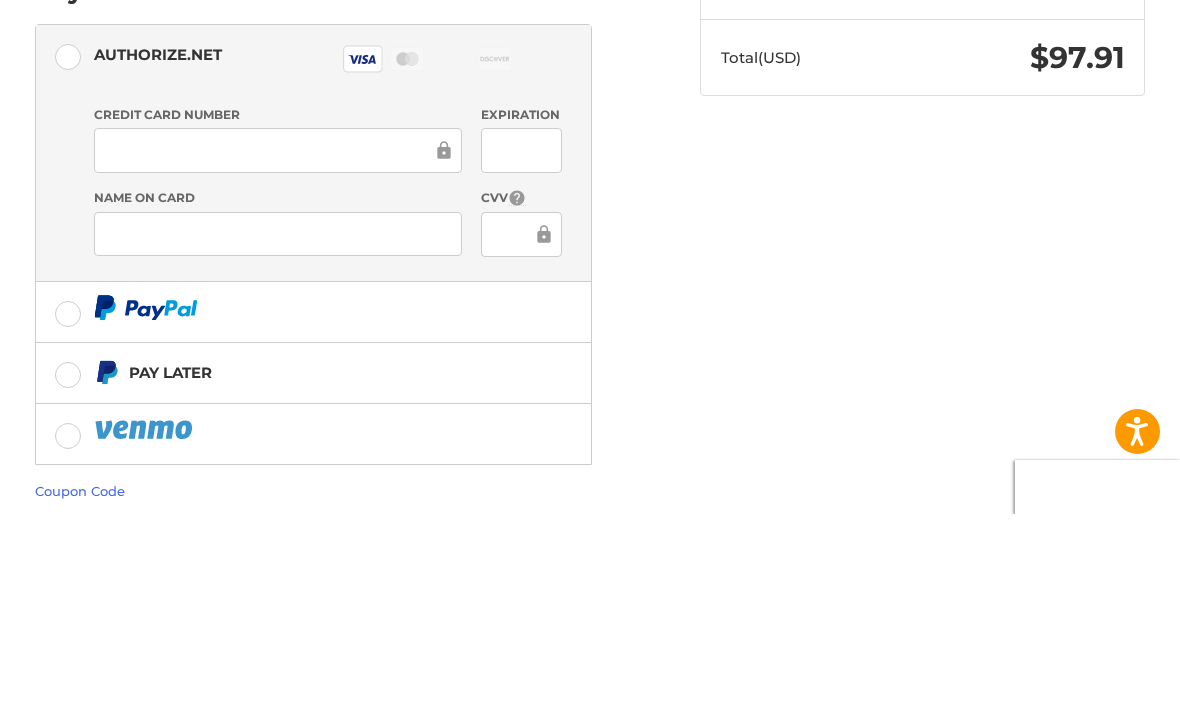 scroll, scrollTop: 516, scrollLeft: 0, axis: vertical 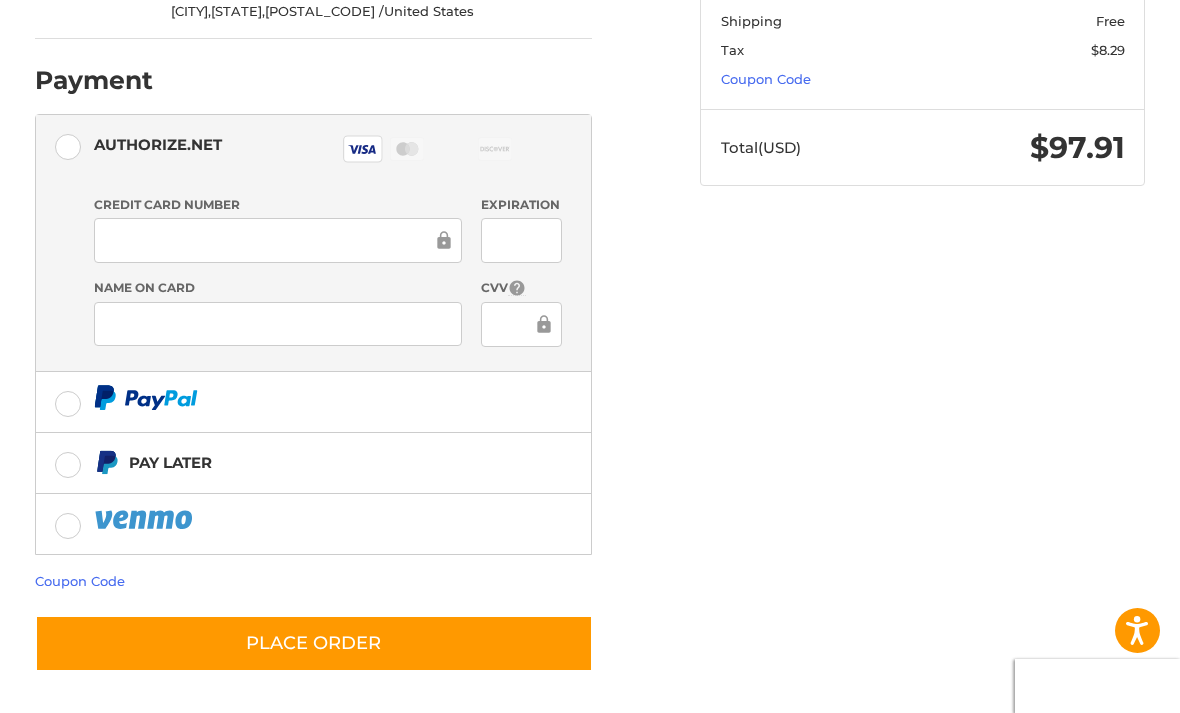 click on "Coupon Code" at bounding box center (80, 581) 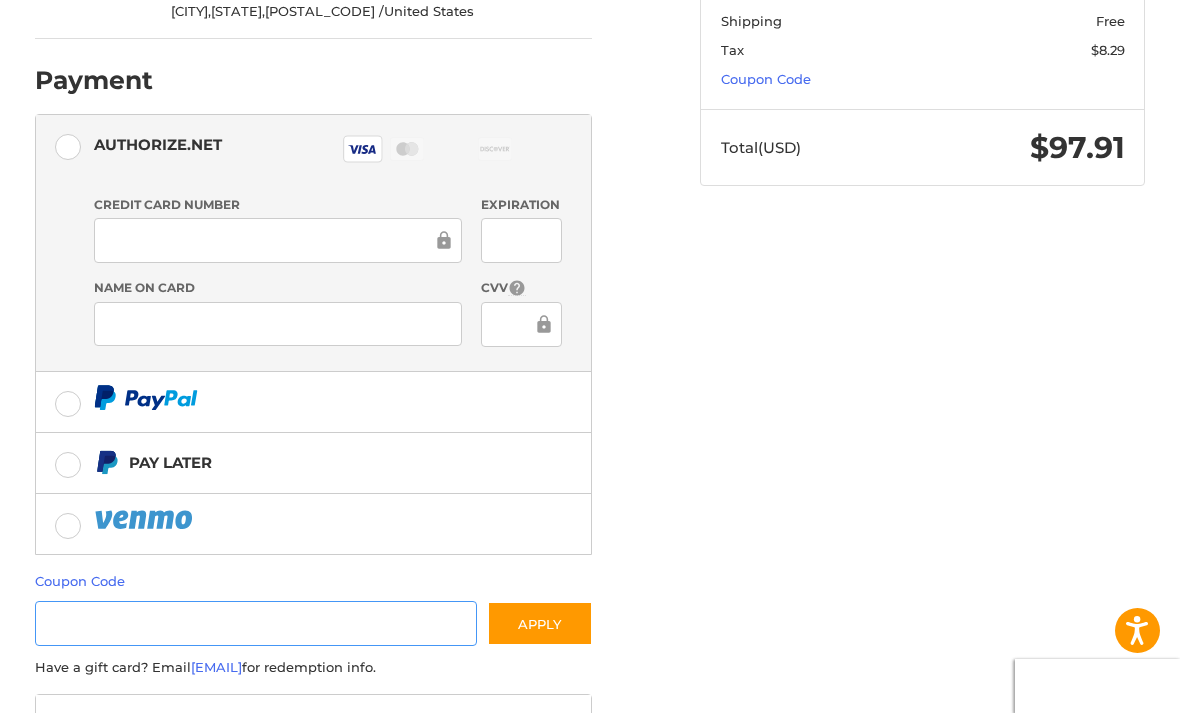 click at bounding box center (256, 623) 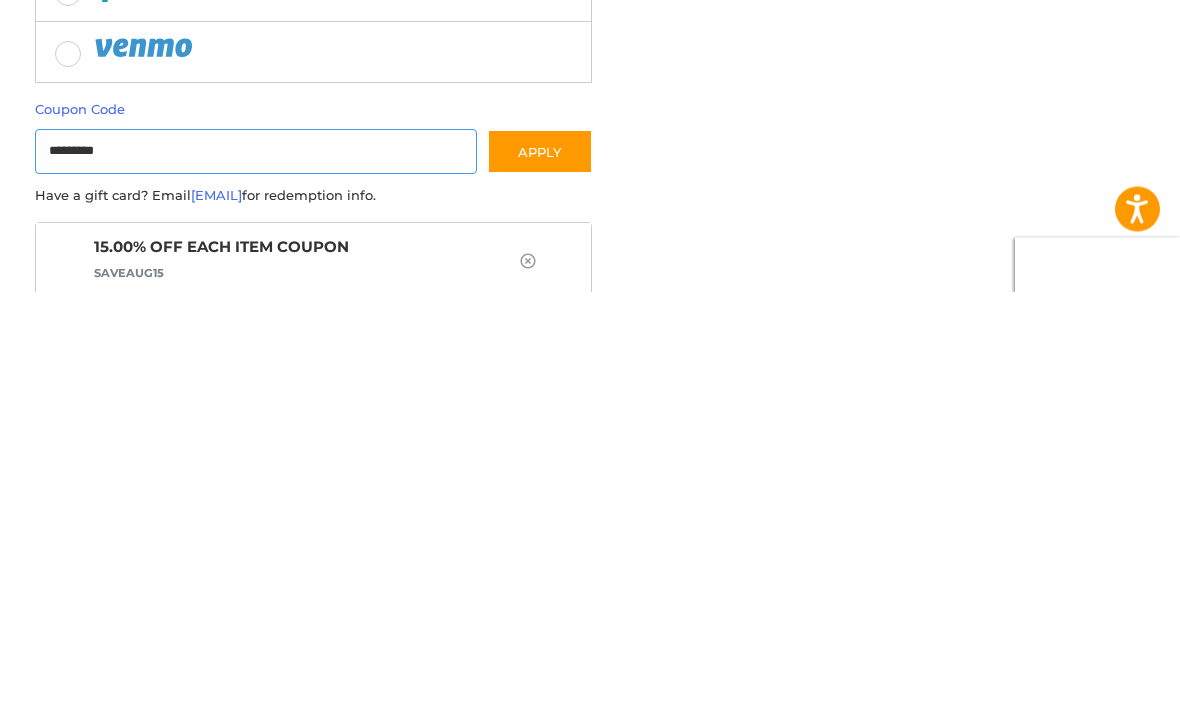 type on "*********" 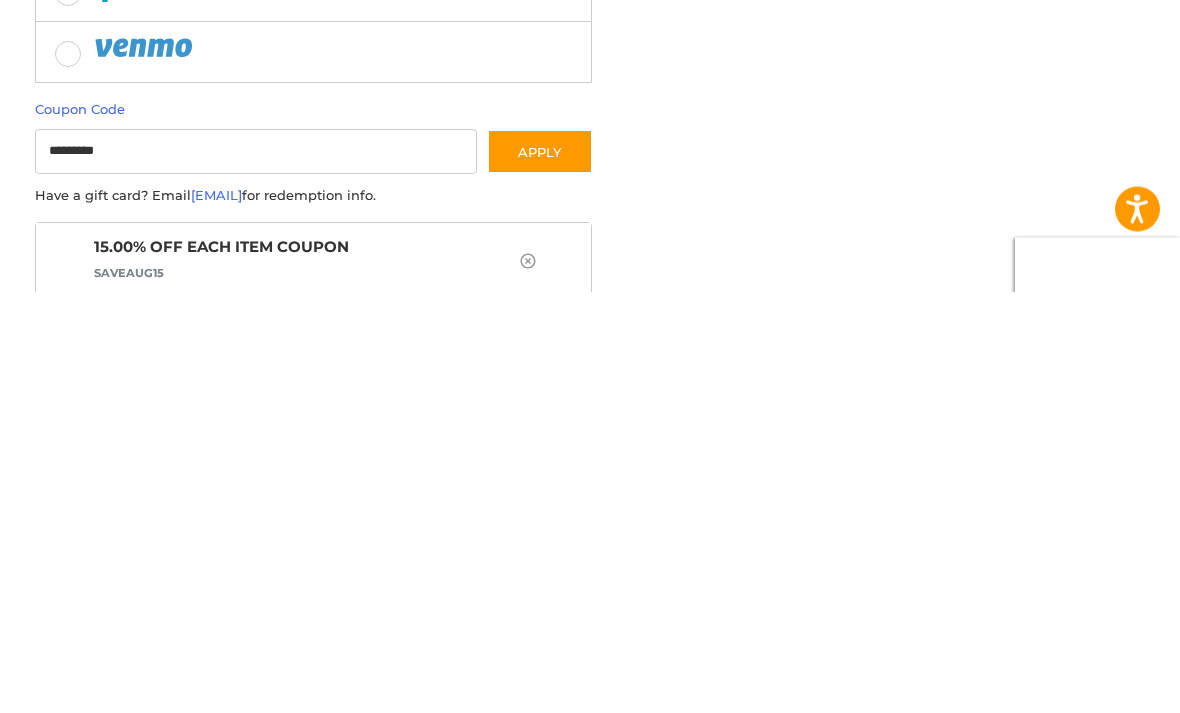 click on "Apply" at bounding box center [540, 573] 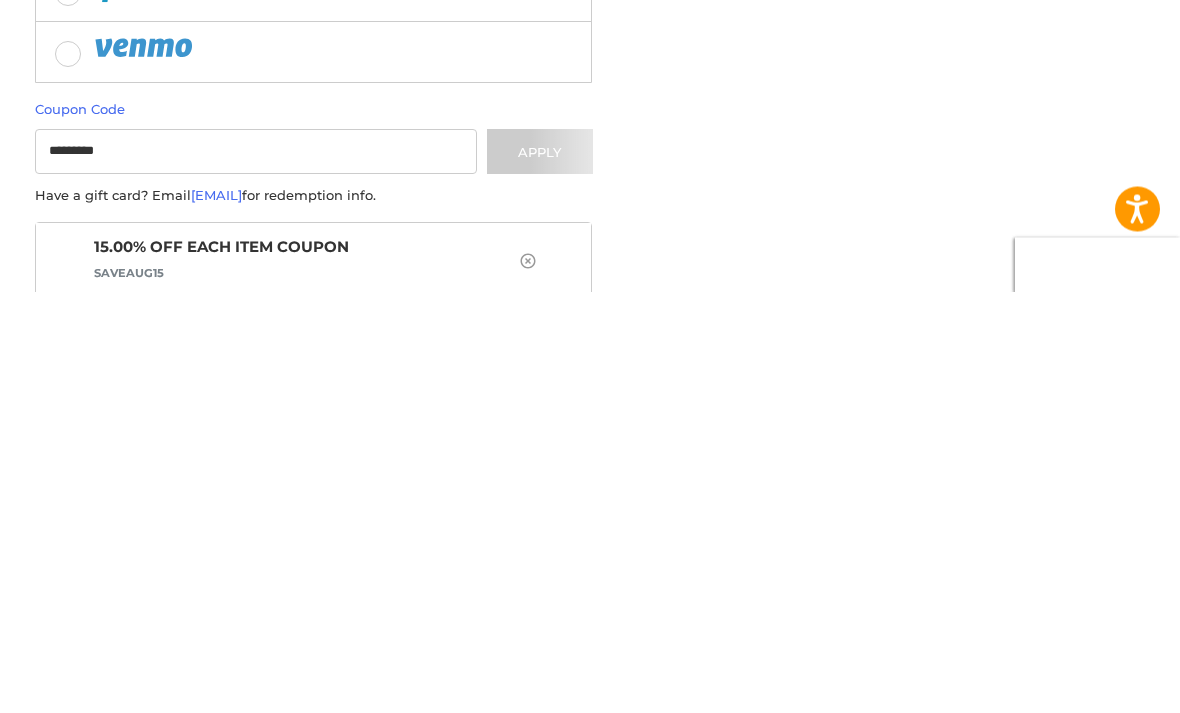 scroll, scrollTop: 693, scrollLeft: 0, axis: vertical 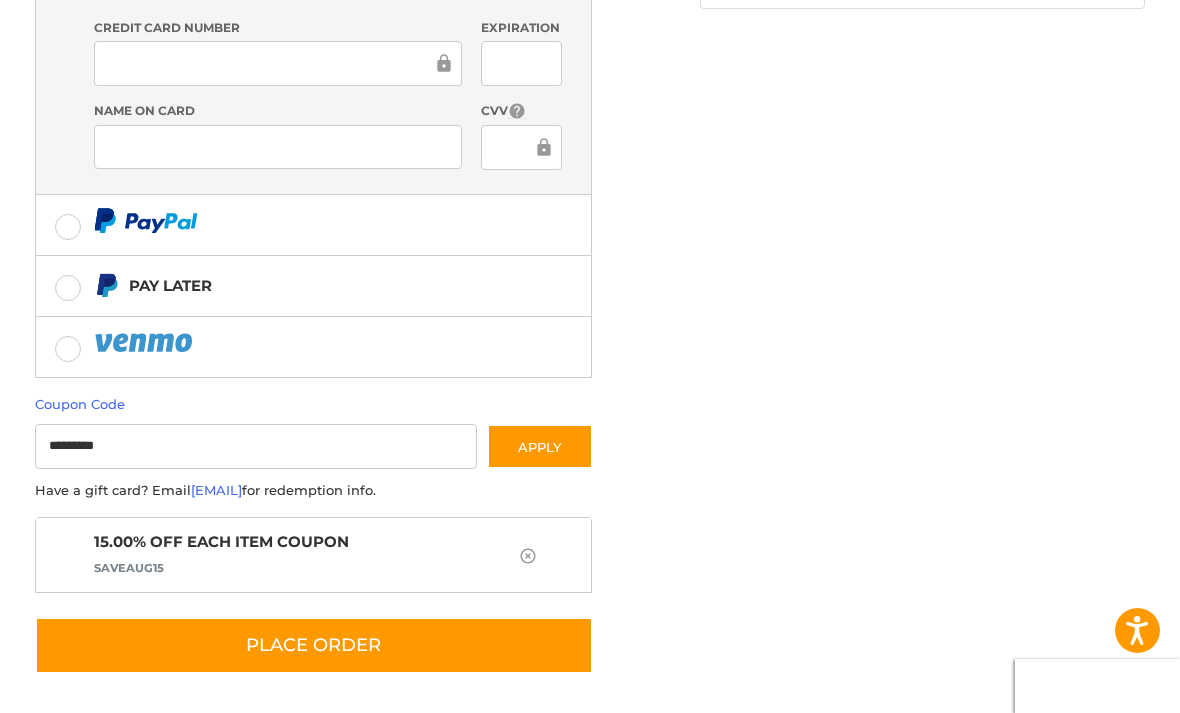 click on "Apply" at bounding box center [540, 446] 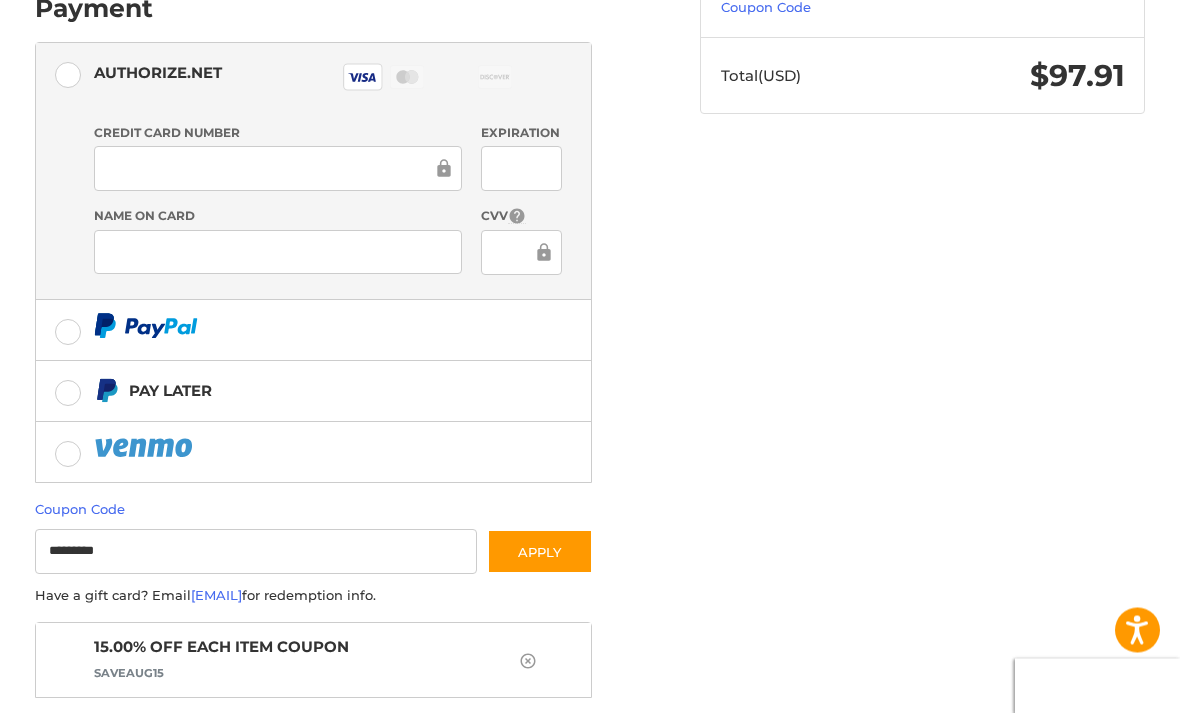 scroll, scrollTop: 629, scrollLeft: 0, axis: vertical 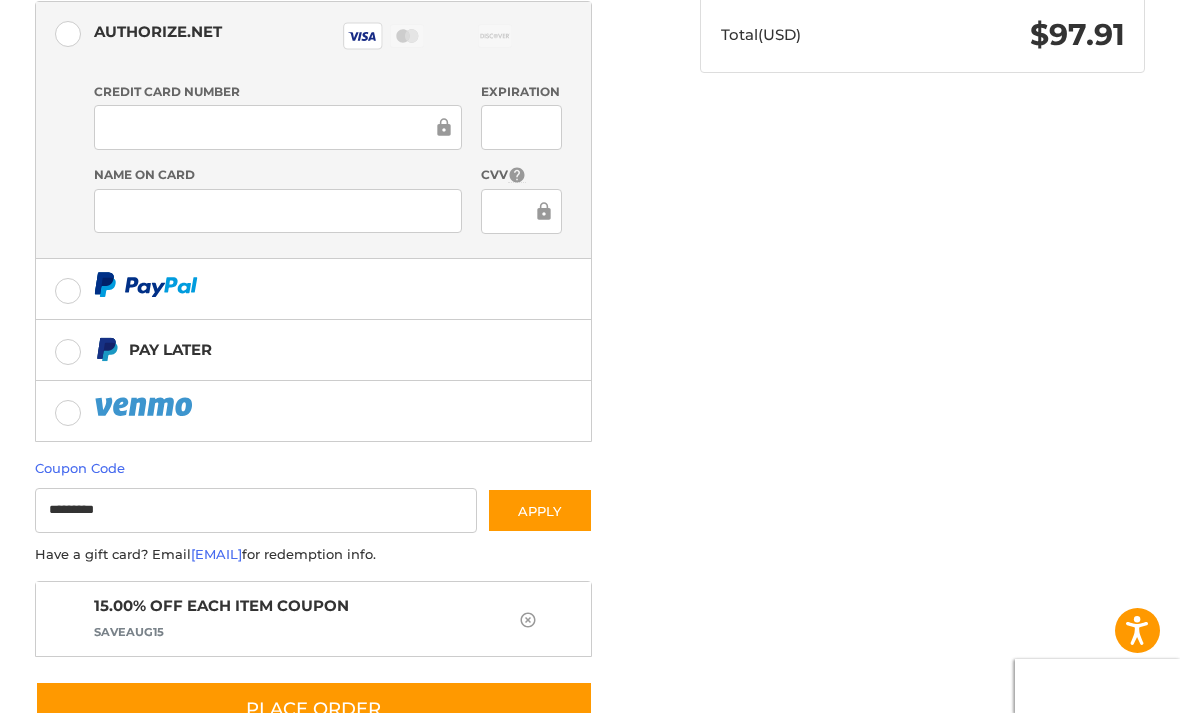 click on "Place Order" at bounding box center [314, 709] 